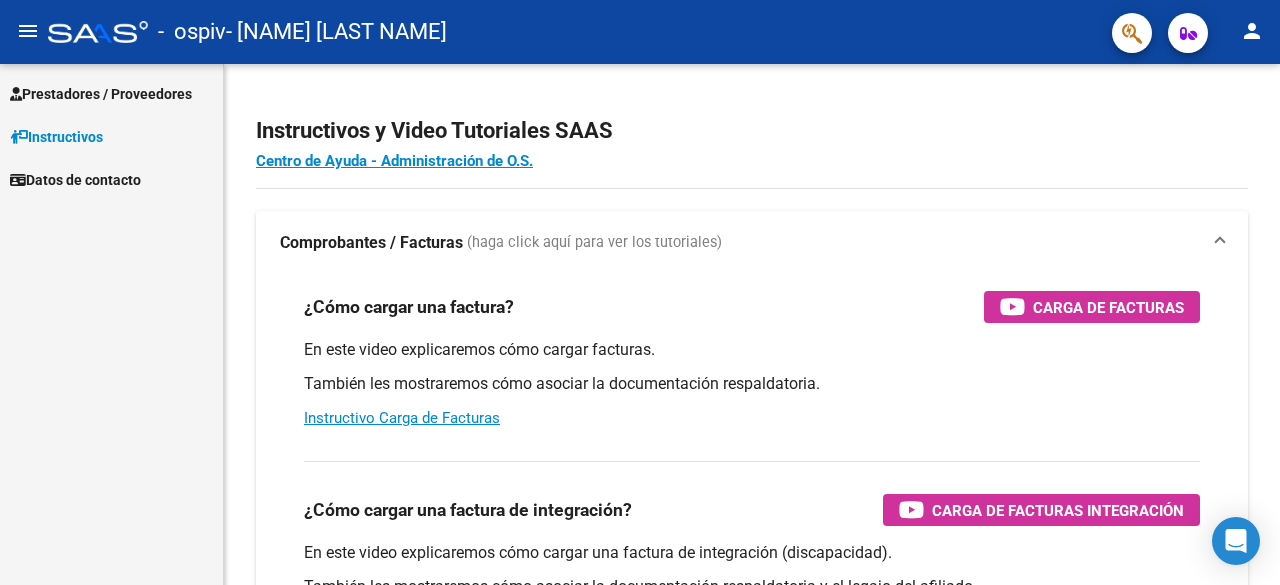 scroll, scrollTop: 0, scrollLeft: 0, axis: both 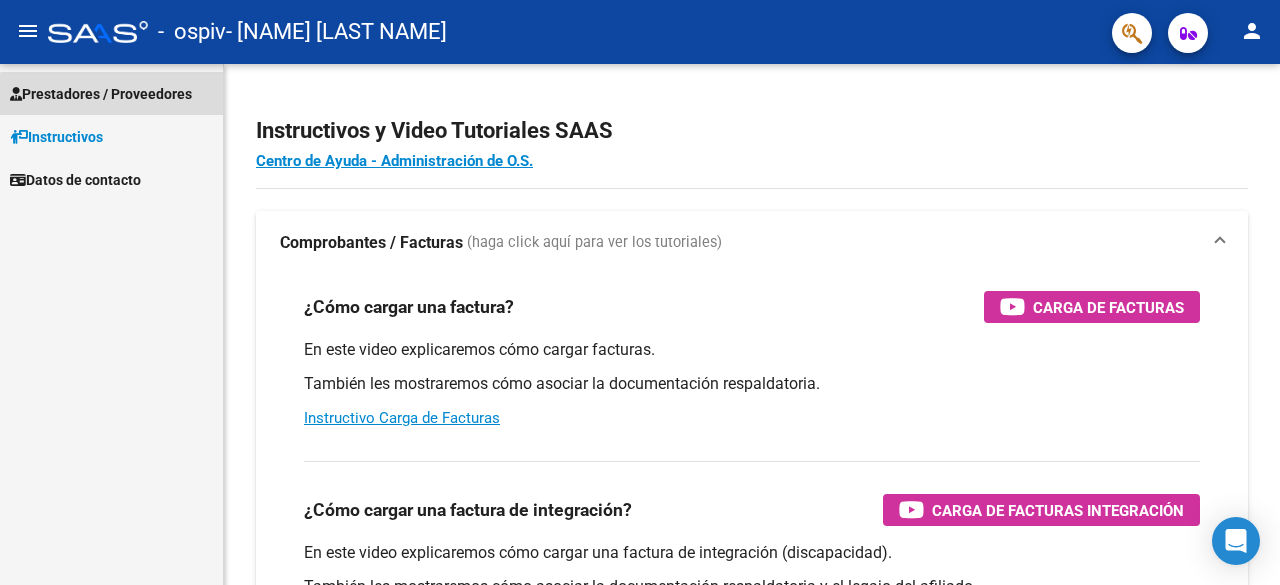 click on "Prestadores / Proveedores" at bounding box center [101, 94] 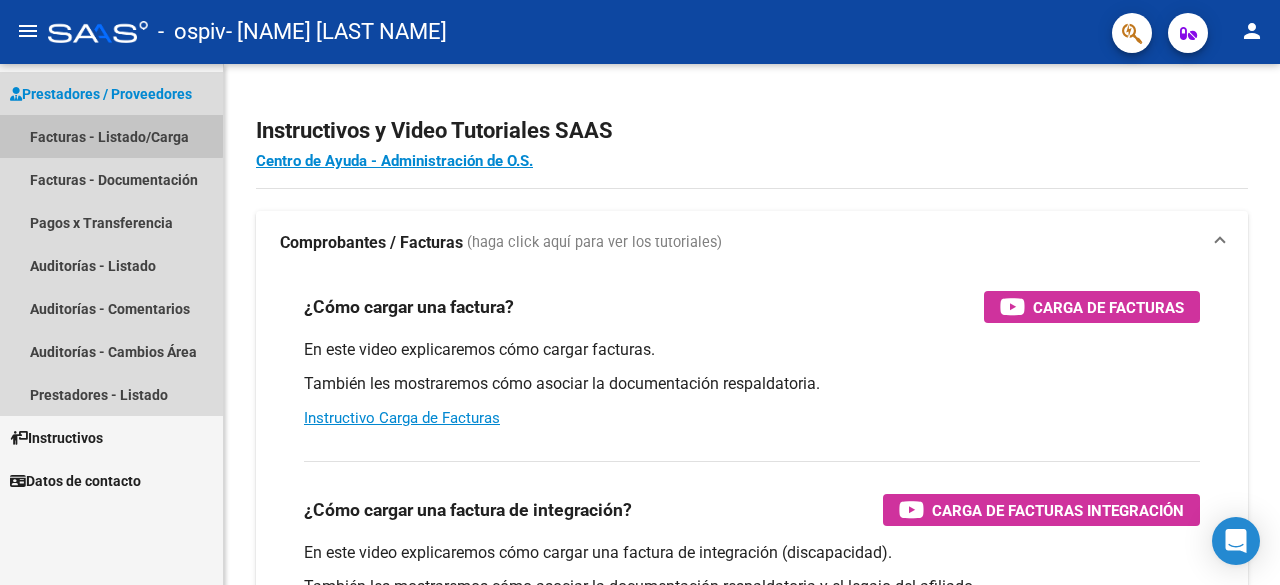 click on "Facturas - Listado/Carga" at bounding box center (111, 136) 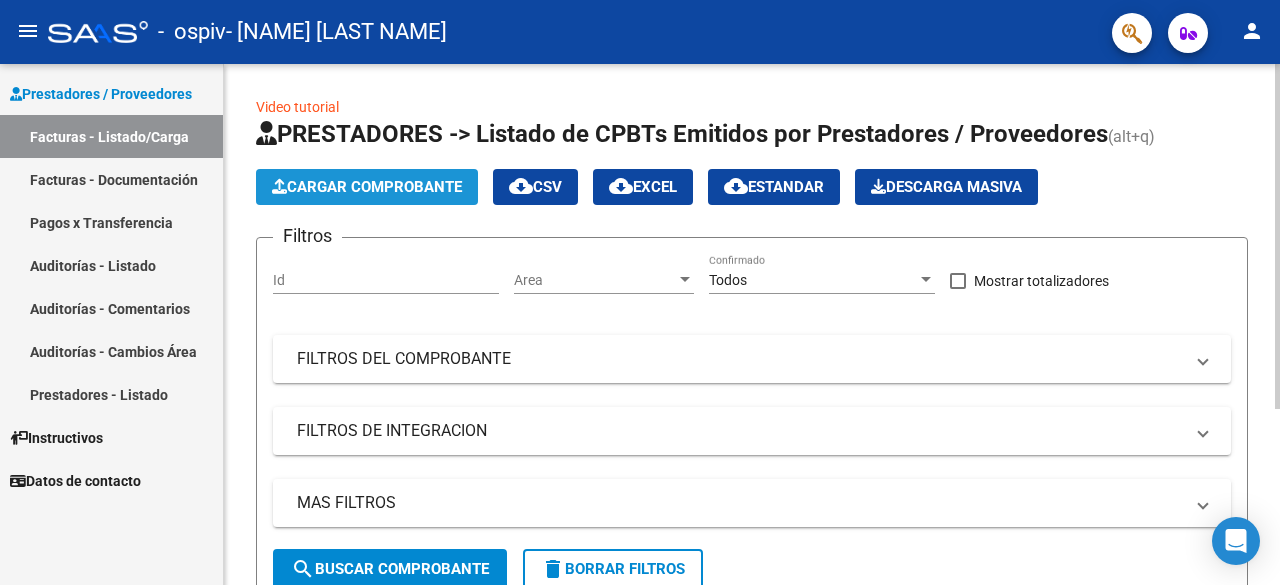 click on "Cargar Comprobante" 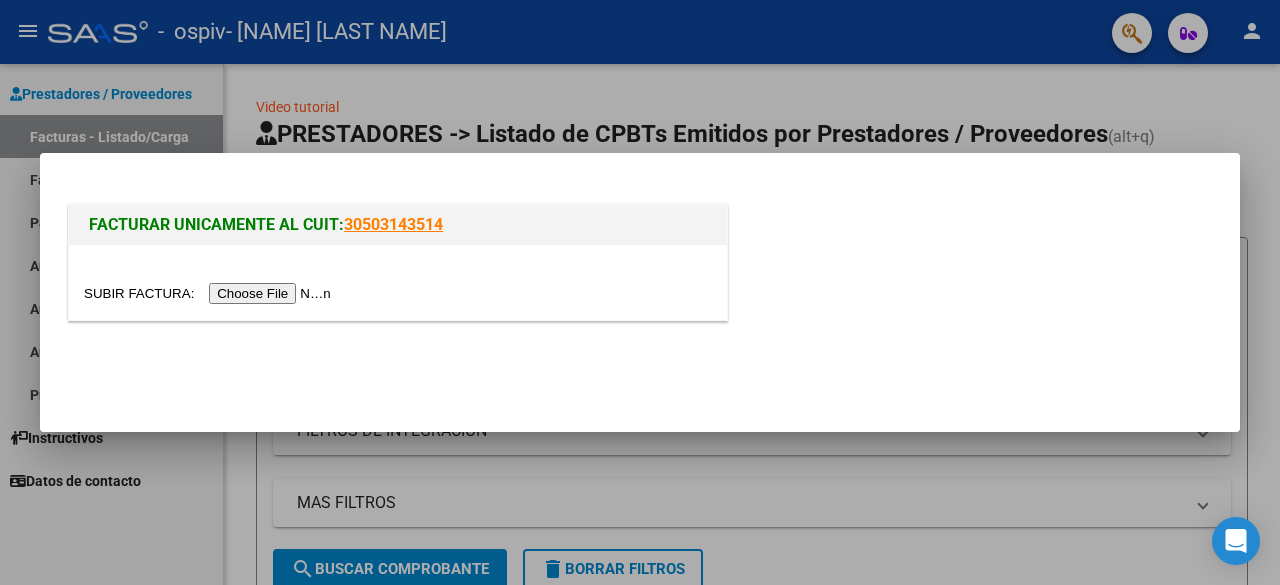 click at bounding box center [210, 293] 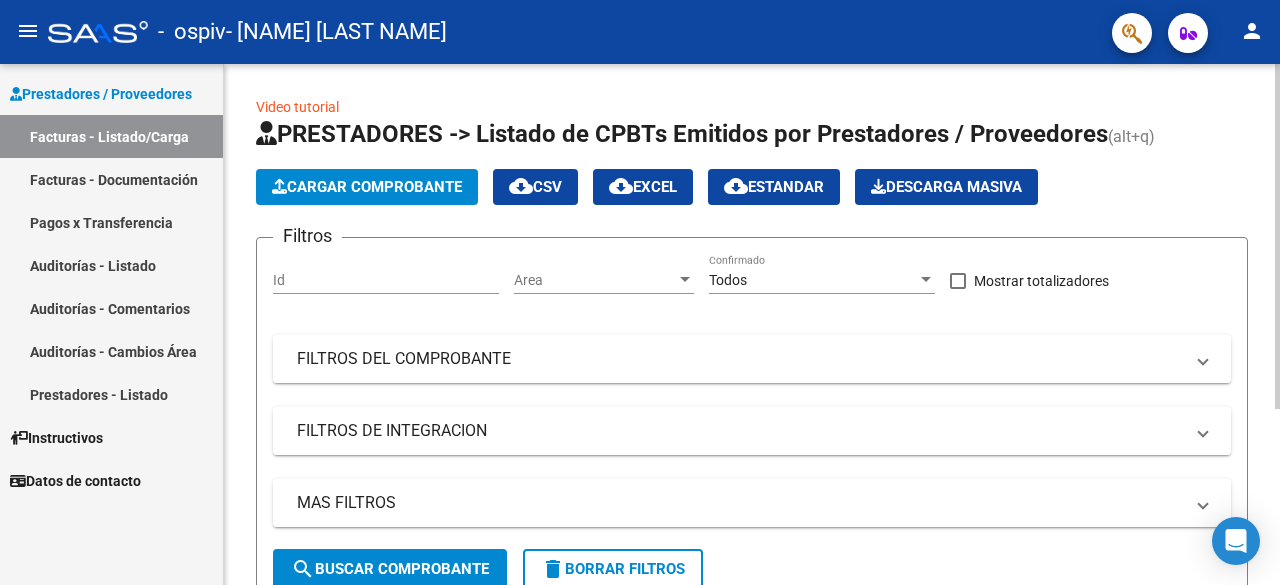 click on "MAS FILTROS  Todos Con Doc. Respaldatoria Todos Con Trazabilidad Todos Asociado a Expediente Sur Auditoría Auditoría Auditoría Id Start date – End date Auditoría Confirmada Desde / Hasta Start date – End date Fec. Rec. Desde / Hasta Start date – End date Fec. Creado Desde / Hasta Start date – End date Fec. Vencimiento  Desde / Hasta Op Estado Estado Start date – End date Fec. Confirmado Desde / Hasta Todos Procesado Por Tesorería Todos Archivado" 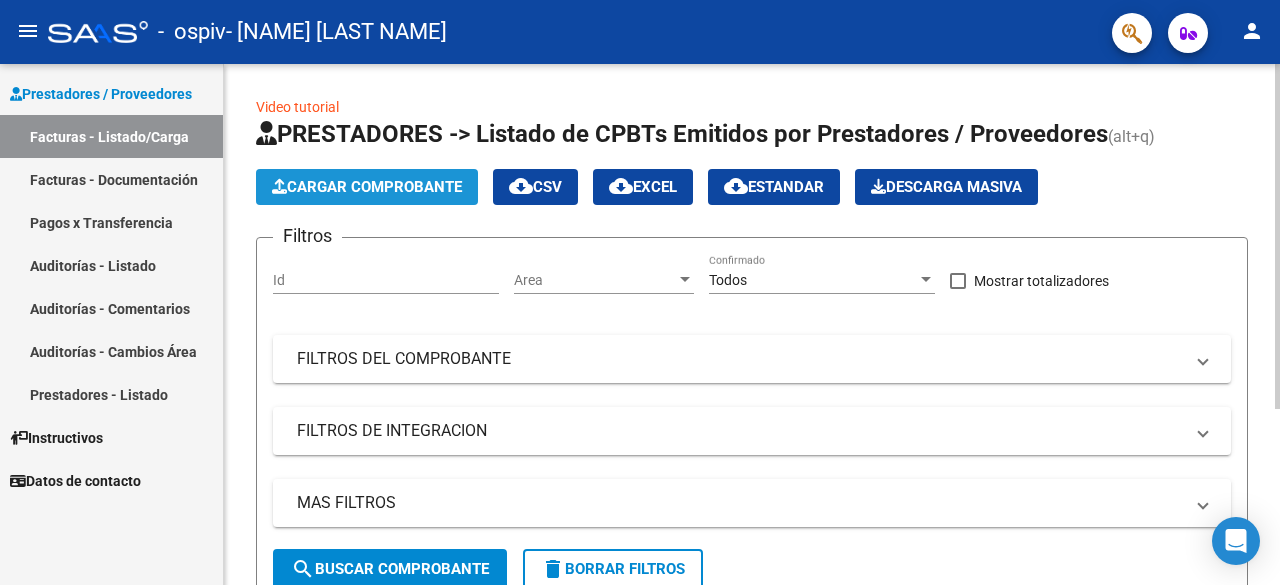 click on "Cargar Comprobante" 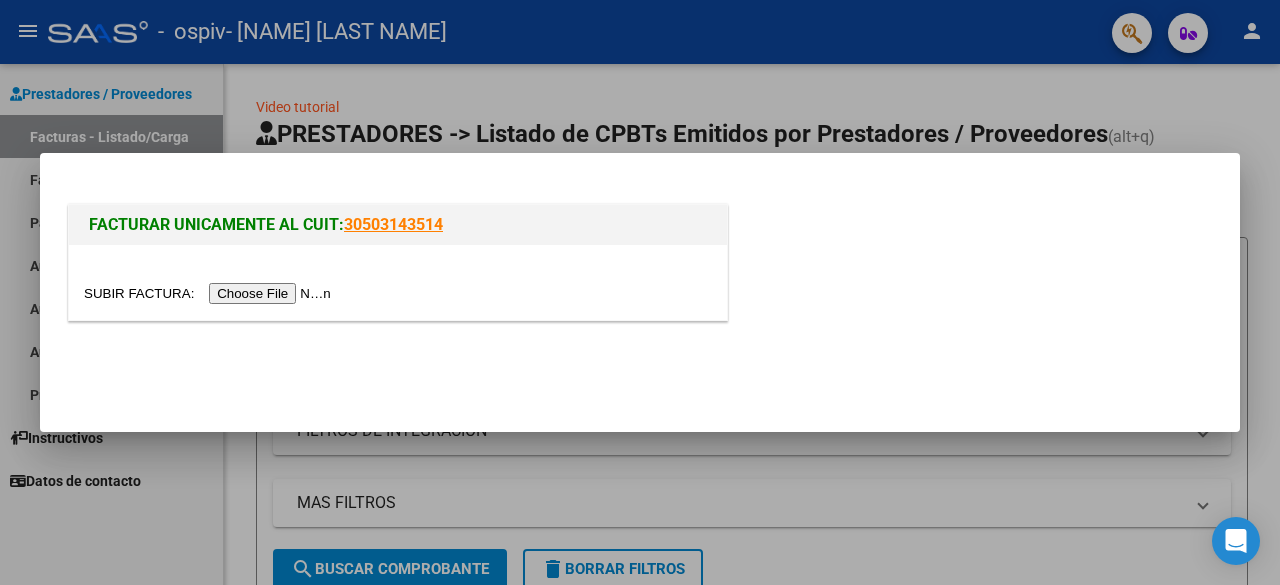 click at bounding box center (210, 293) 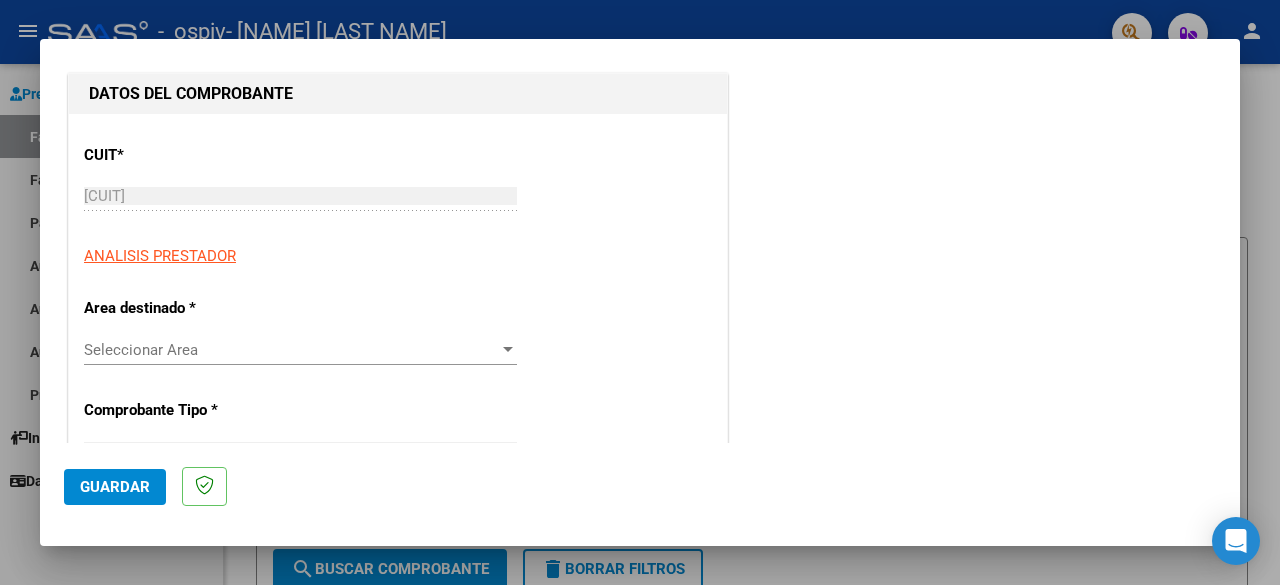 scroll, scrollTop: 300, scrollLeft: 0, axis: vertical 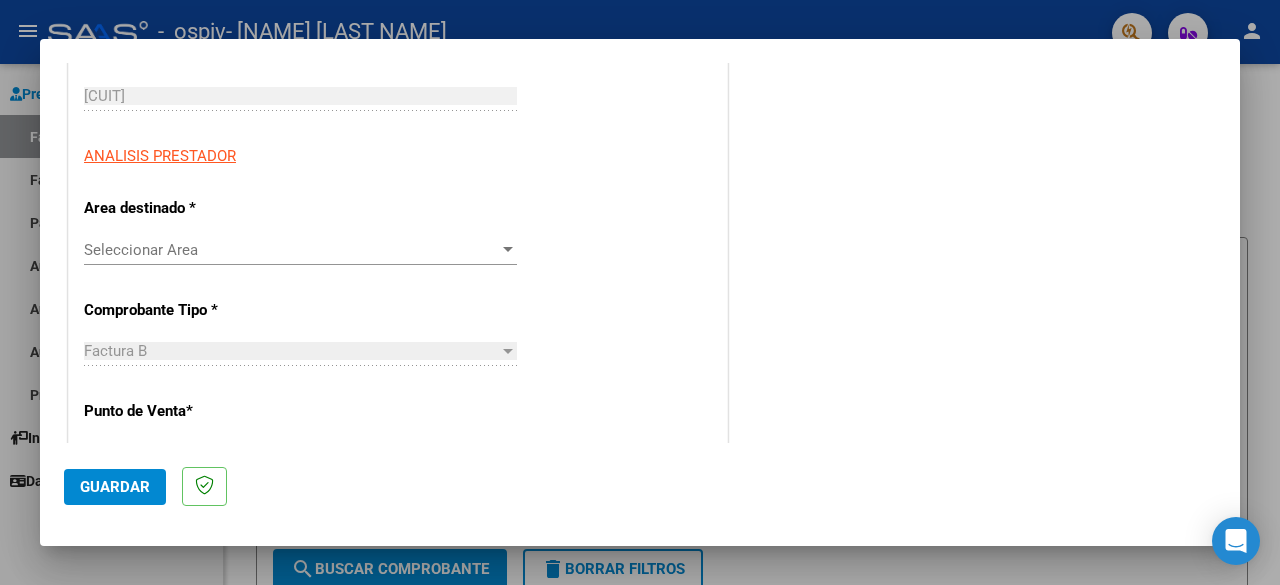 click on "Seleccionar Area" at bounding box center [291, 250] 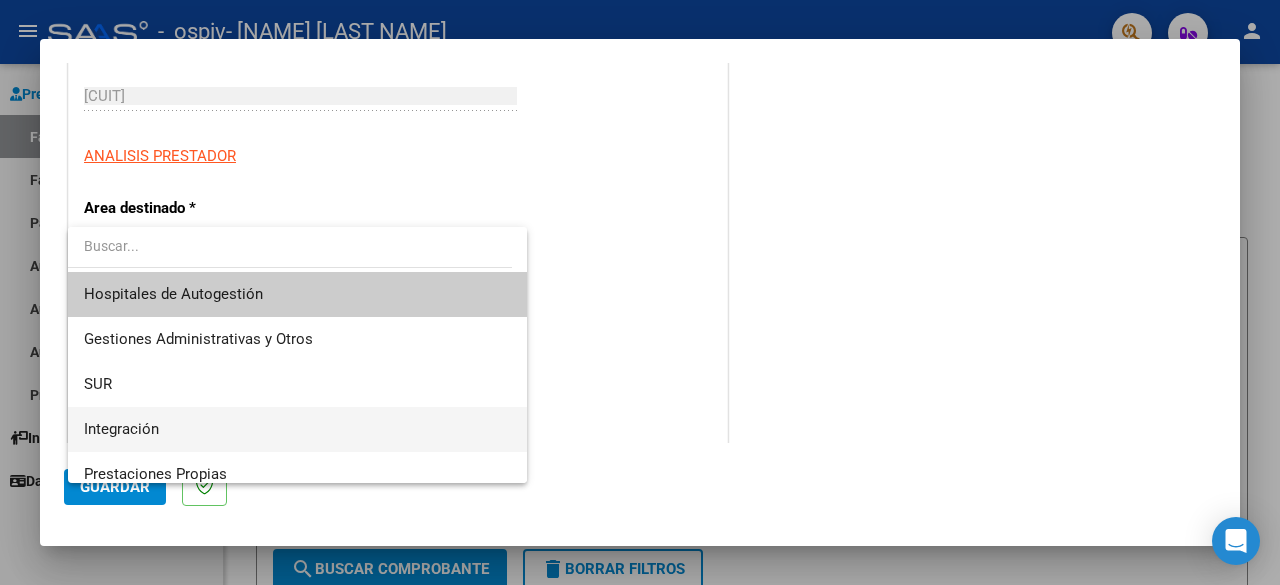 click on "Integración" at bounding box center (298, 429) 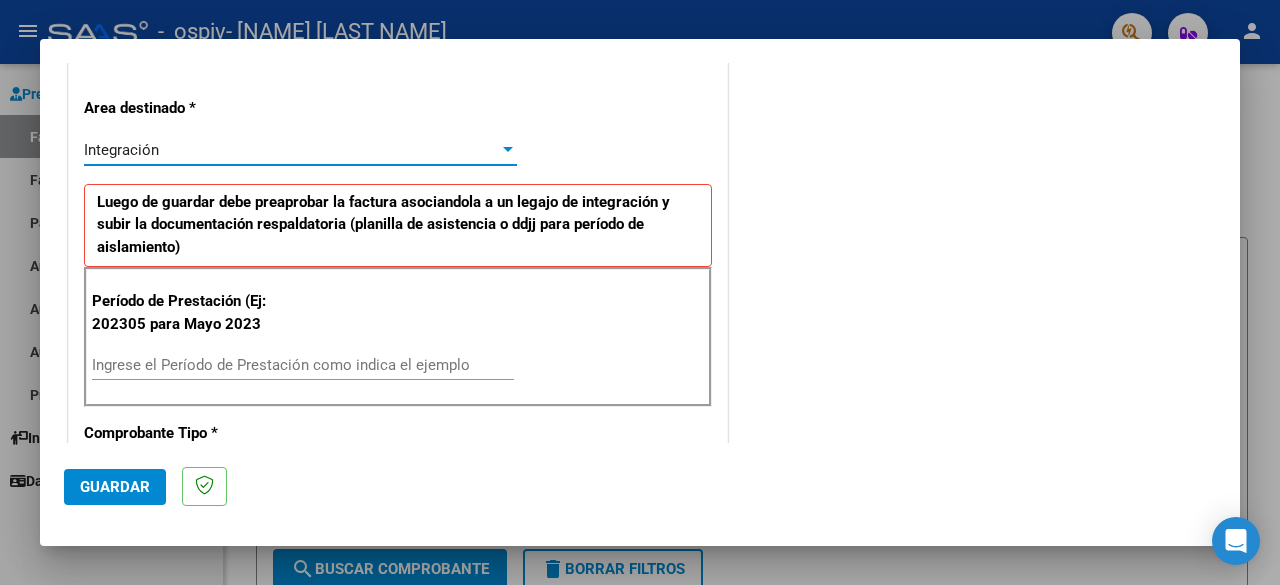 scroll, scrollTop: 300, scrollLeft: 0, axis: vertical 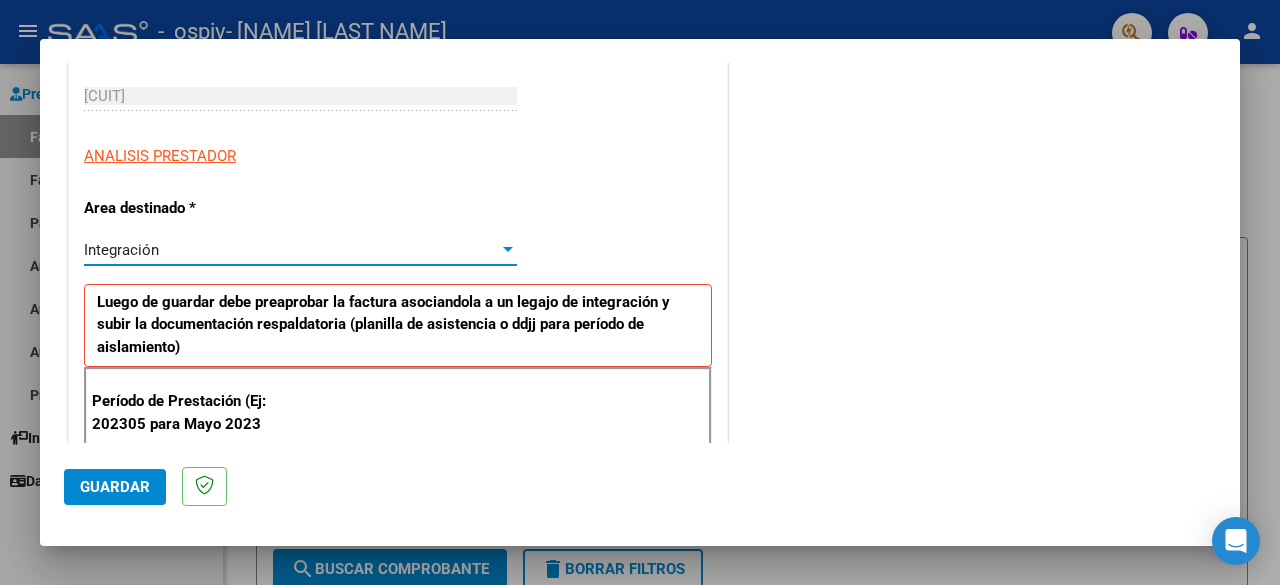 click on "Integración" at bounding box center [291, 250] 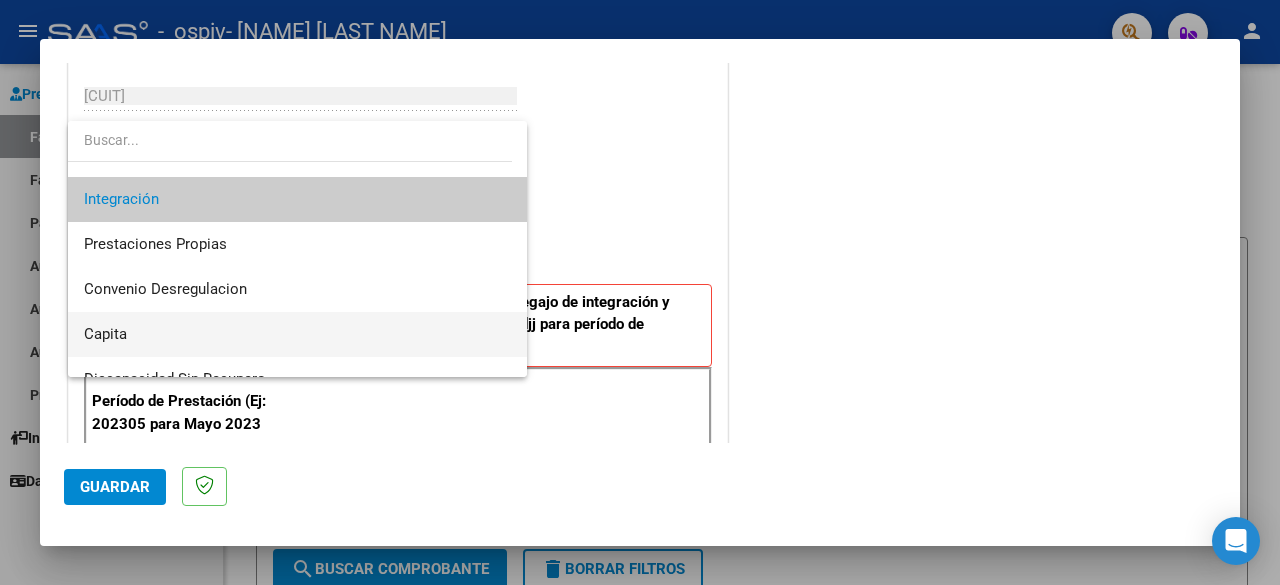 scroll, scrollTop: 94, scrollLeft: 0, axis: vertical 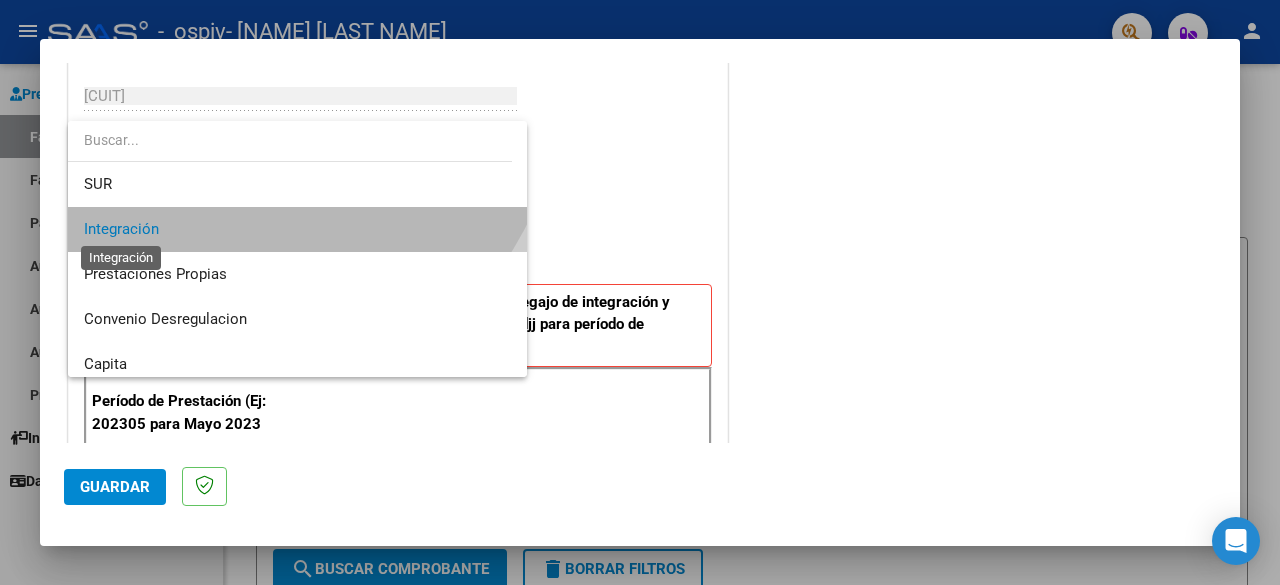 click on "Integración" at bounding box center (121, 229) 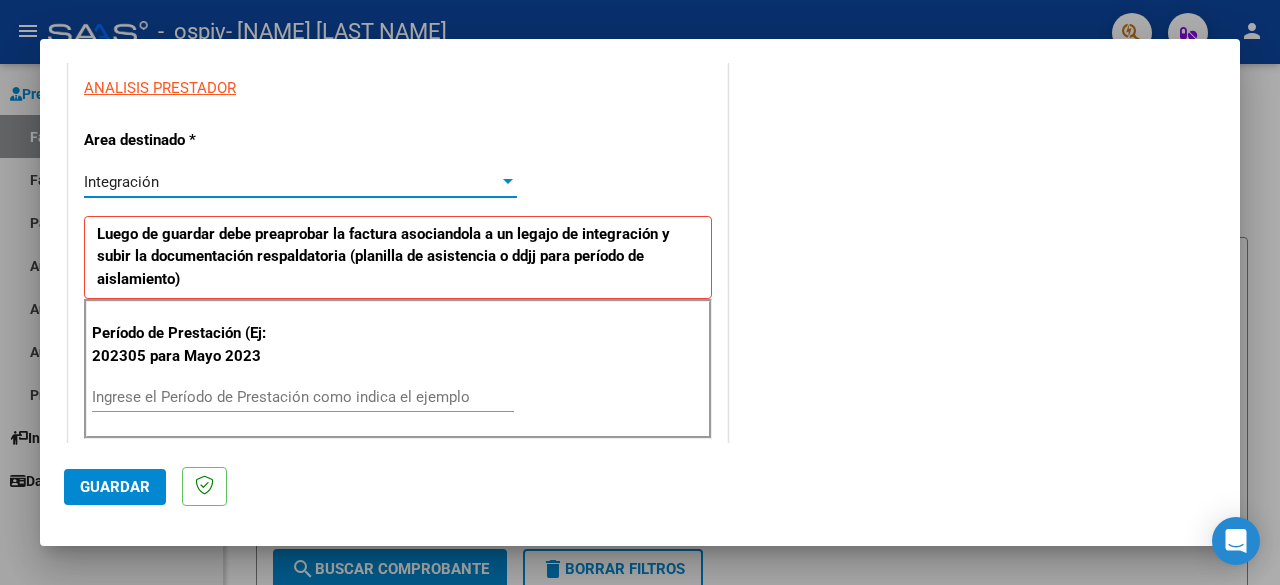 scroll, scrollTop: 400, scrollLeft: 0, axis: vertical 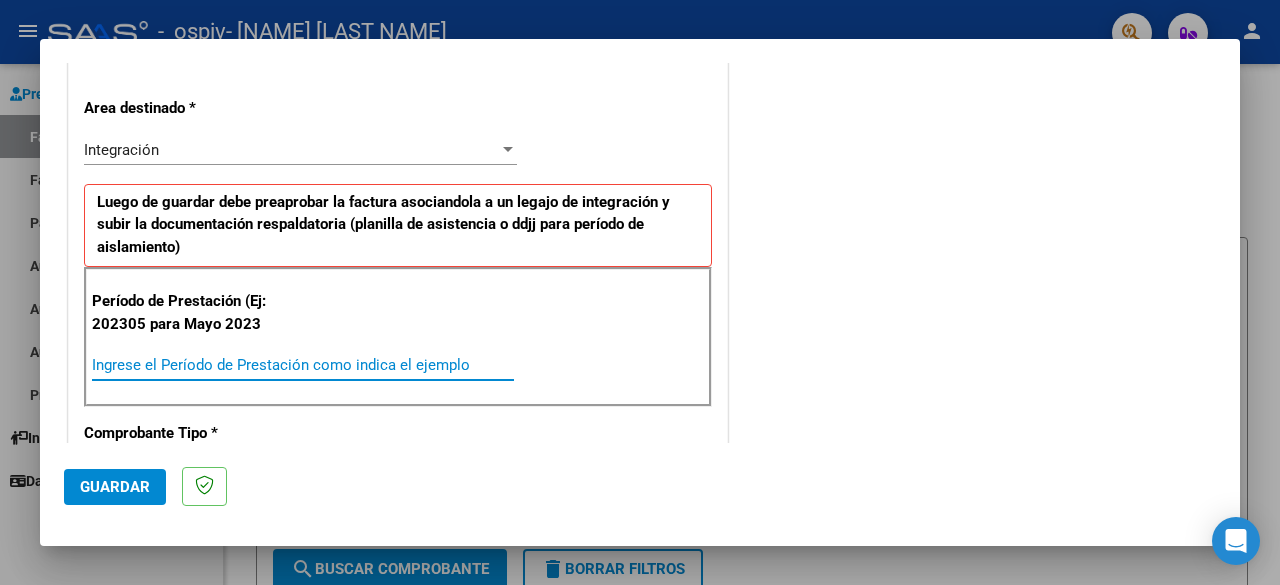 click on "Ingrese el Período de Prestación como indica el ejemplo" at bounding box center (303, 365) 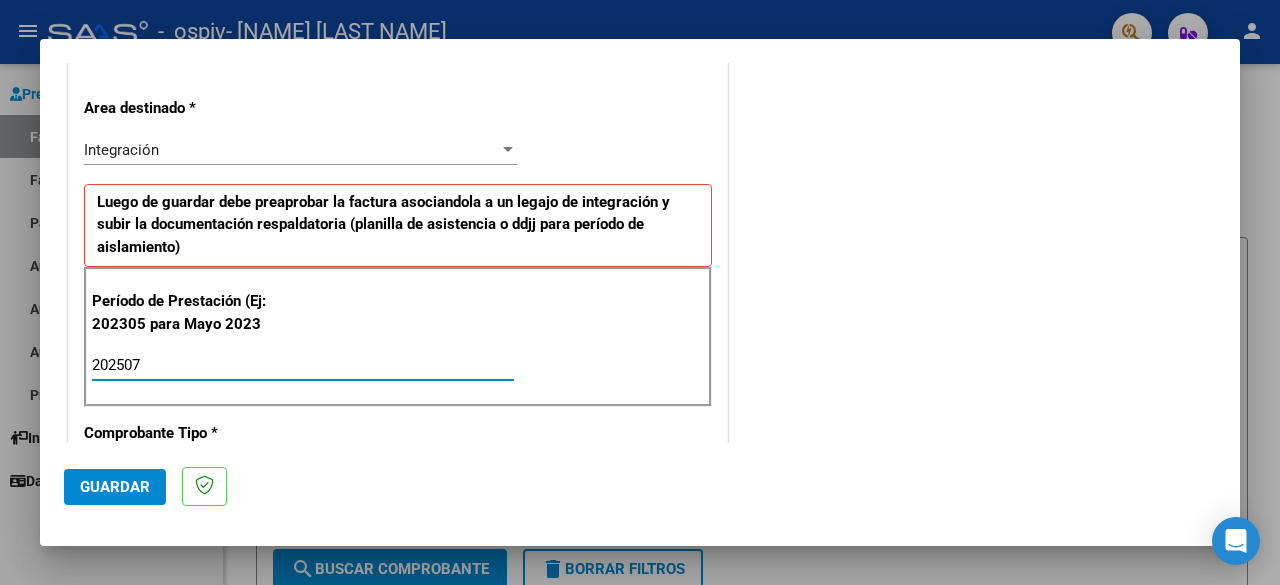 type on "202507" 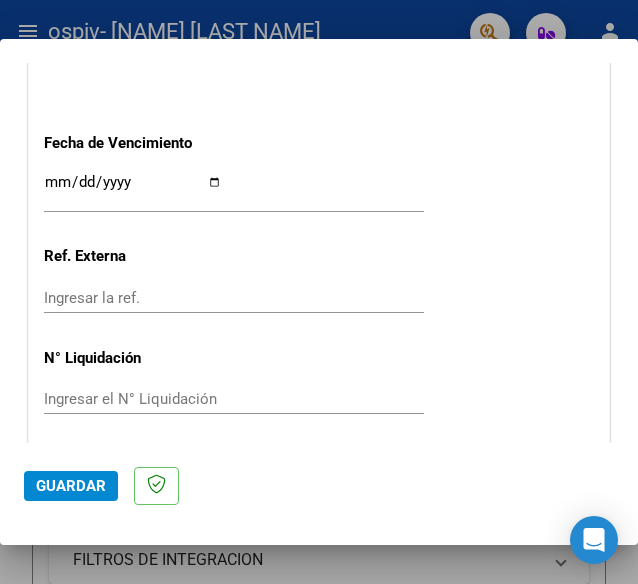 scroll, scrollTop: 1200, scrollLeft: 0, axis: vertical 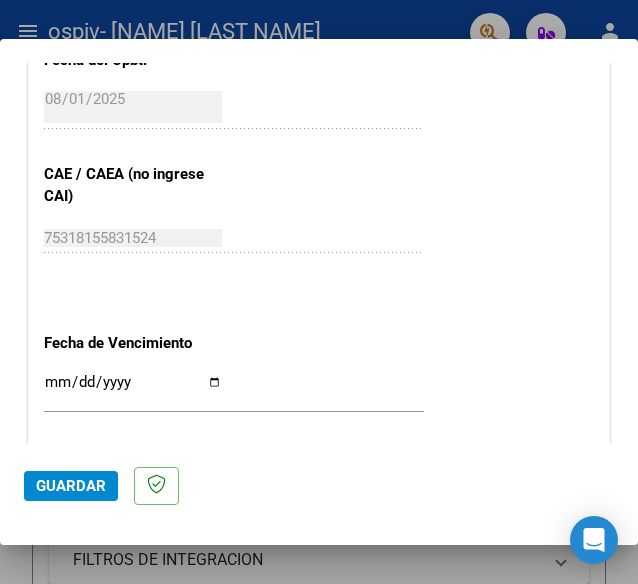 click on "Ingresar la fecha" 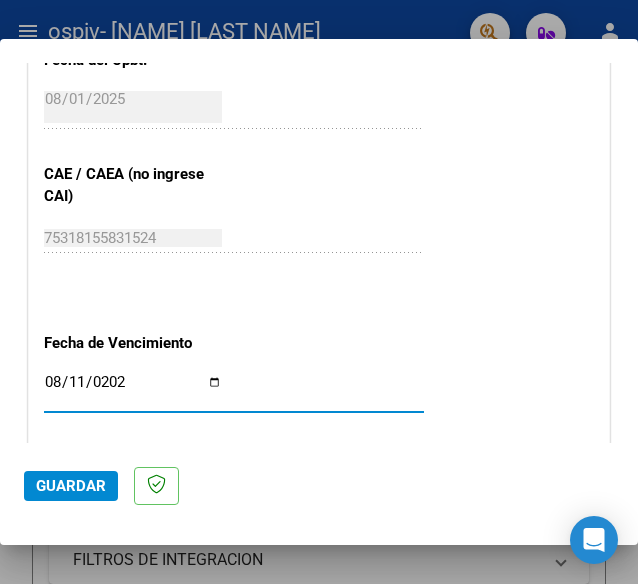 type on "2025-08-11" 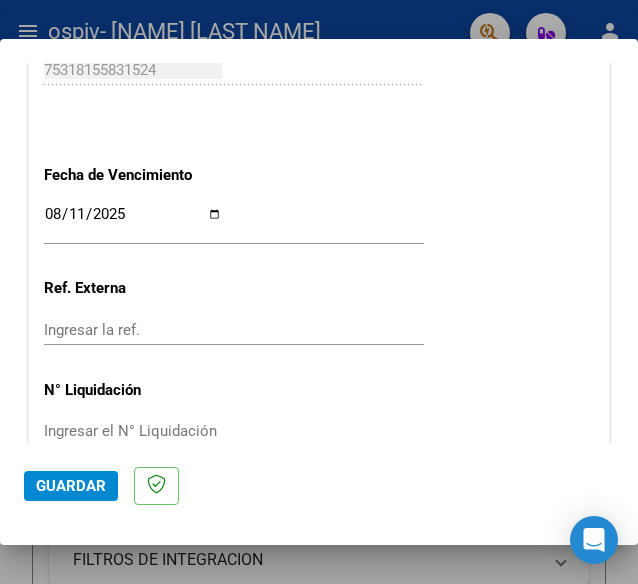 scroll, scrollTop: 1400, scrollLeft: 0, axis: vertical 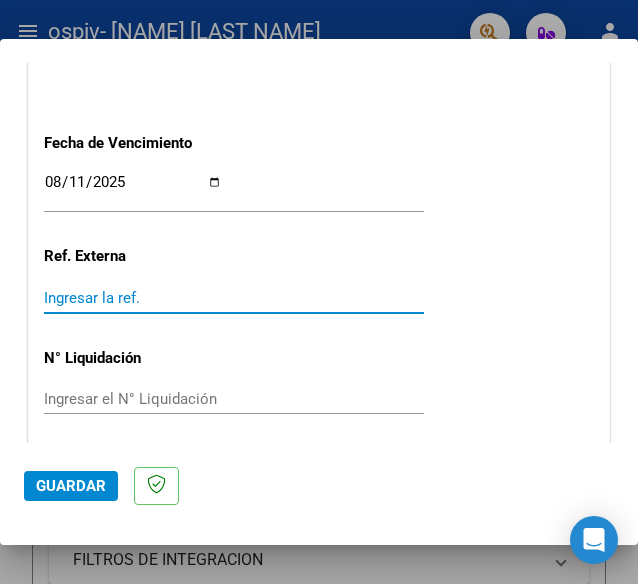 click on "Ingresar la ref." at bounding box center [133, 298] 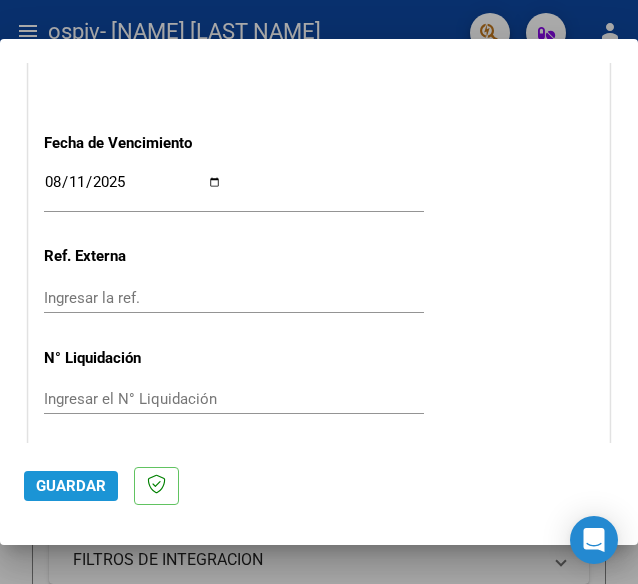 click on "Guardar" 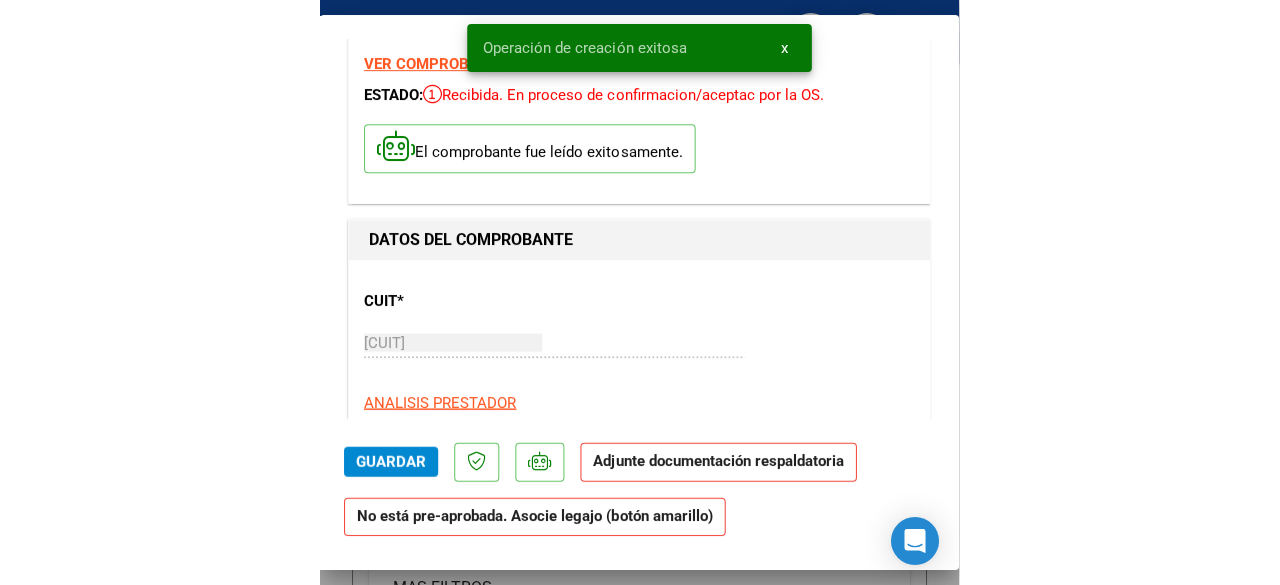 scroll, scrollTop: 100, scrollLeft: 0, axis: vertical 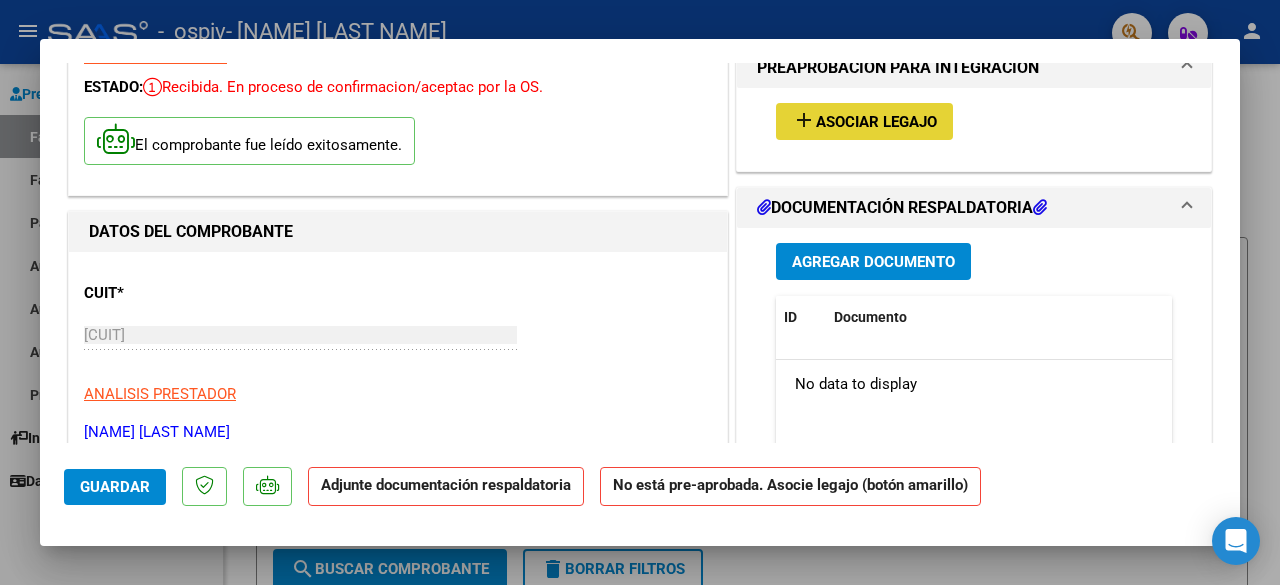 click on "Asociar Legajo" at bounding box center [876, 122] 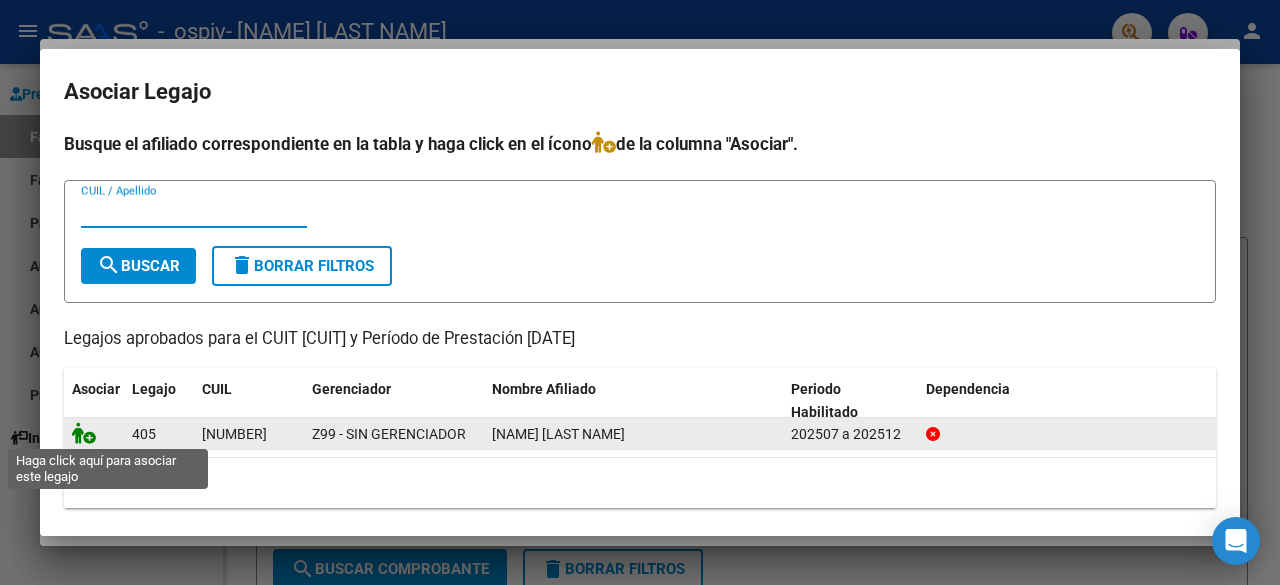 click 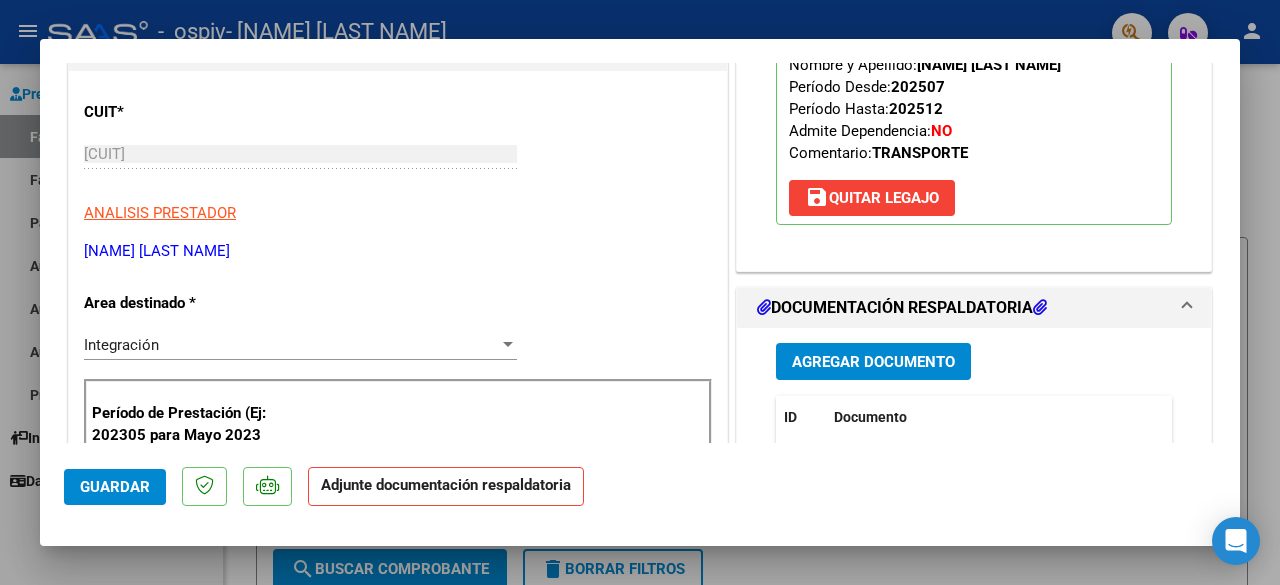 scroll, scrollTop: 300, scrollLeft: 0, axis: vertical 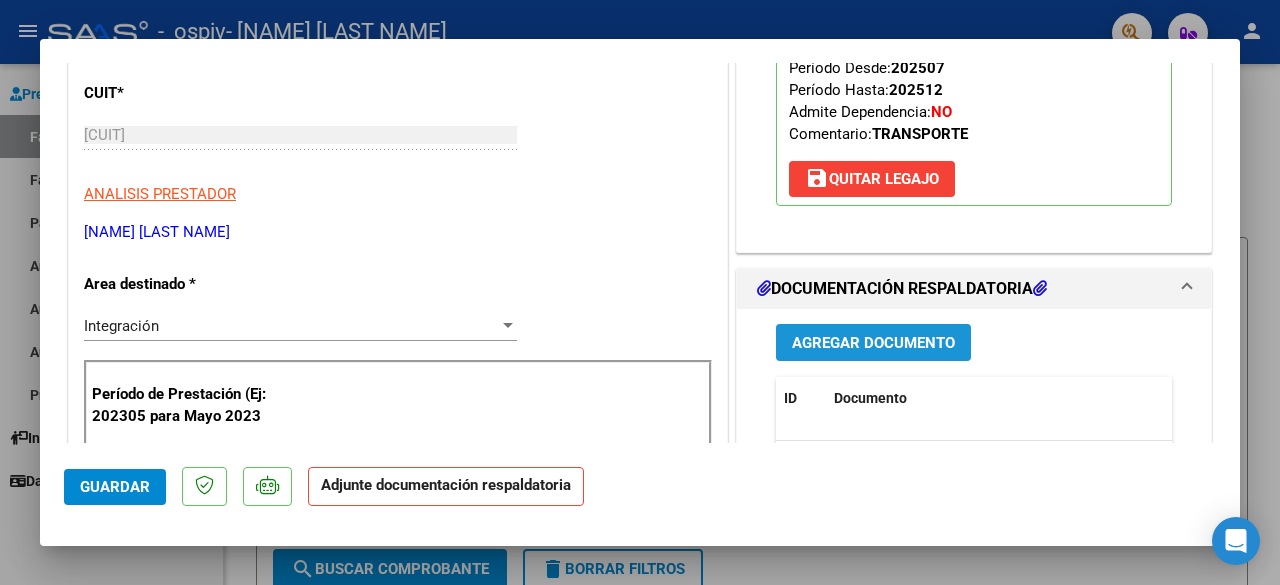 click on "Agregar Documento" at bounding box center (873, 343) 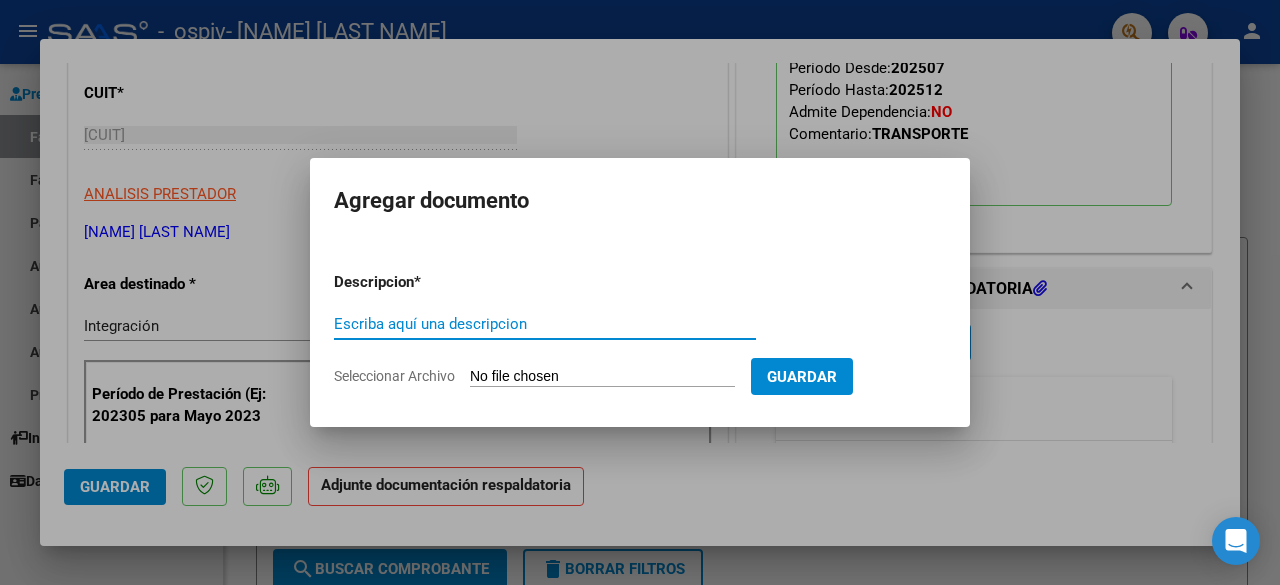 click on "Escriba aquí una descripcion" at bounding box center [545, 324] 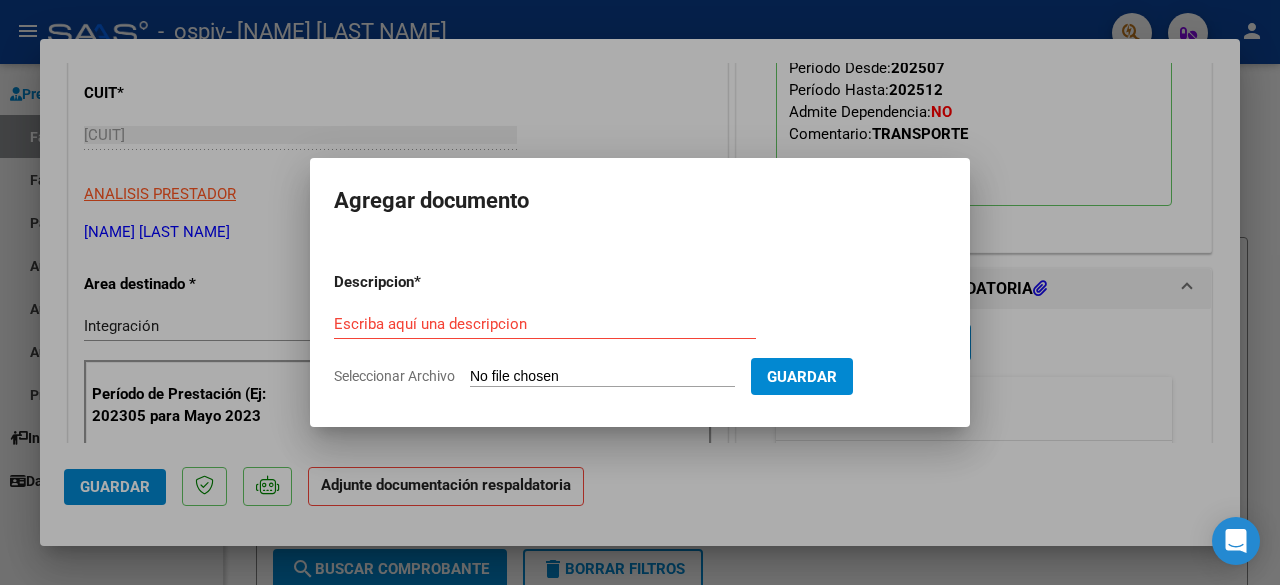 click on "Seleccionar Archivo" at bounding box center (602, 377) 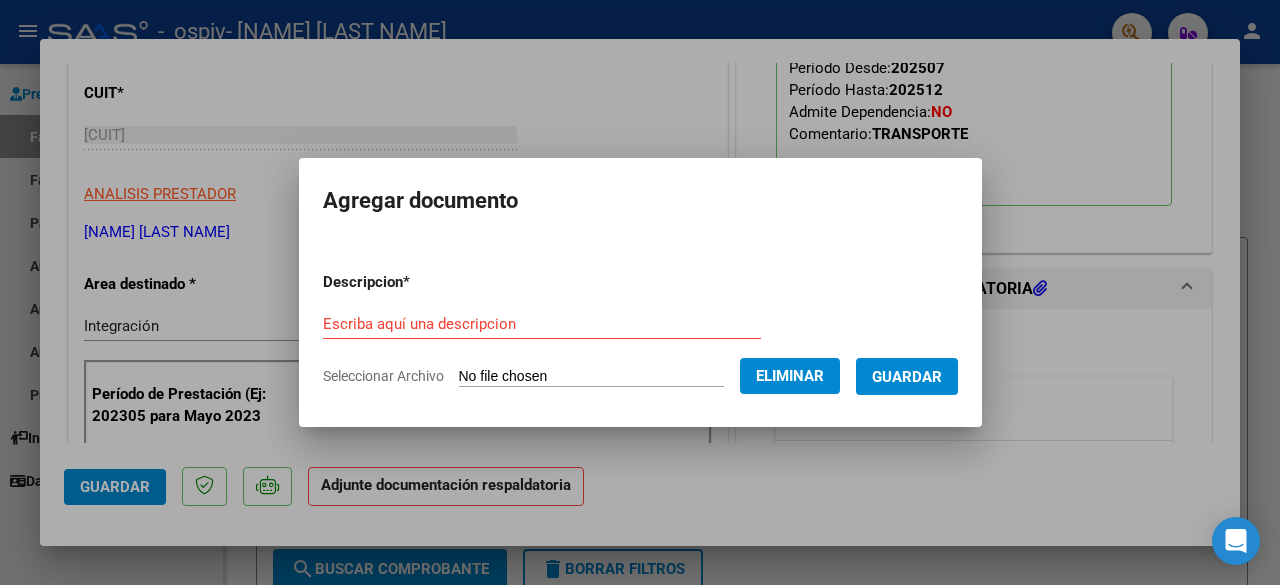 click on "Escriba aquí una descripcion" at bounding box center [542, 324] 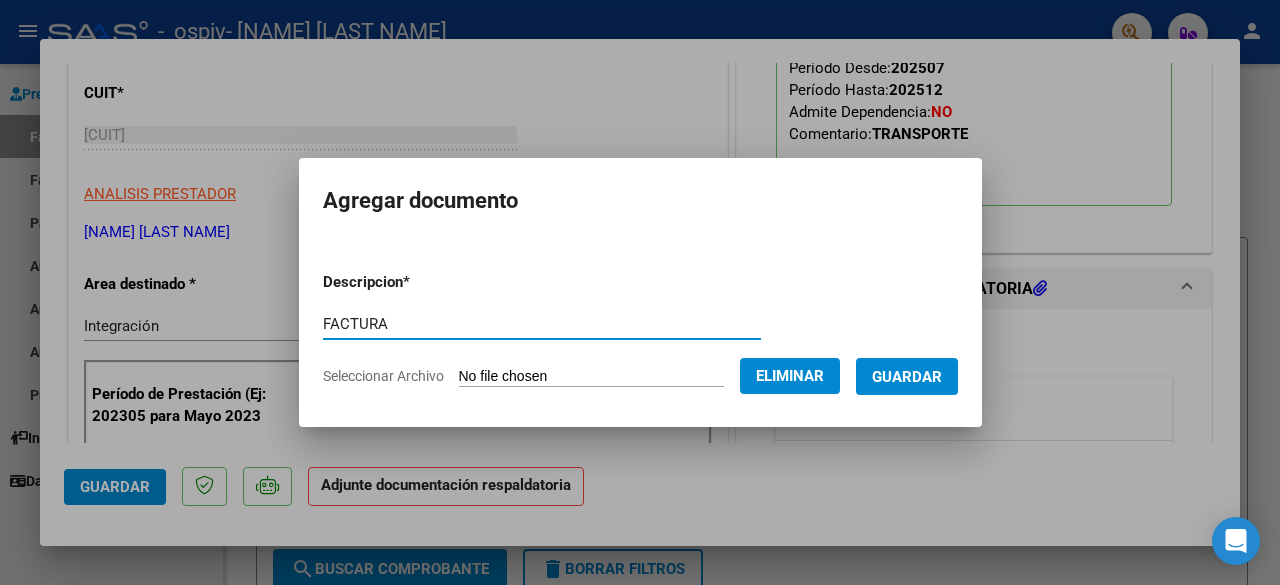 type on "FACTURA" 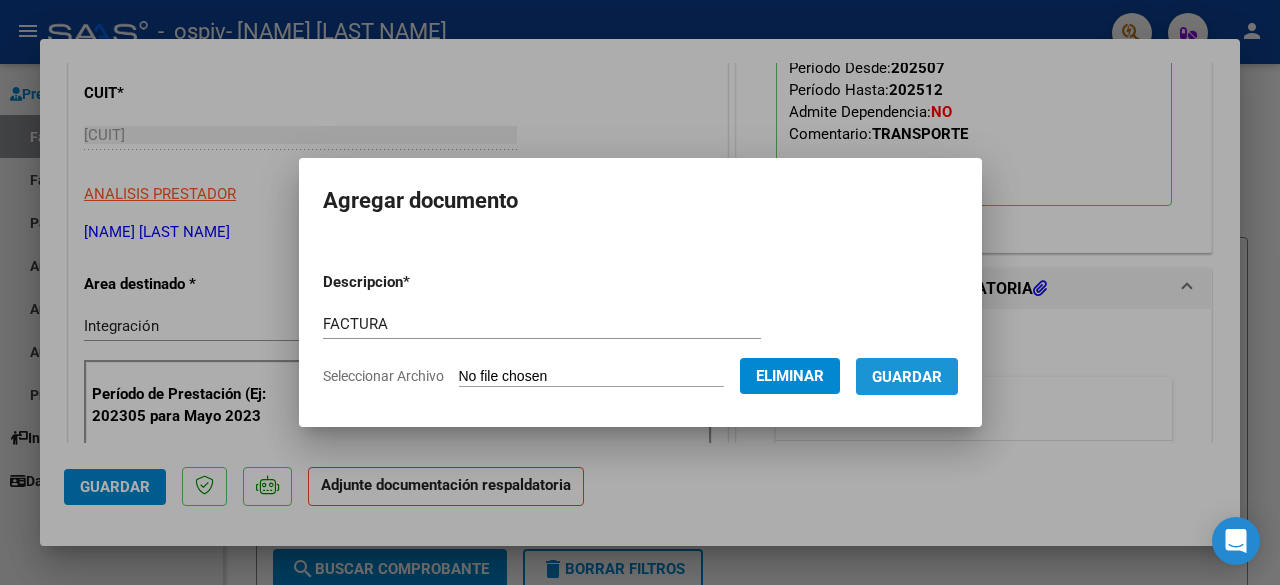 click on "Guardar" at bounding box center (907, 376) 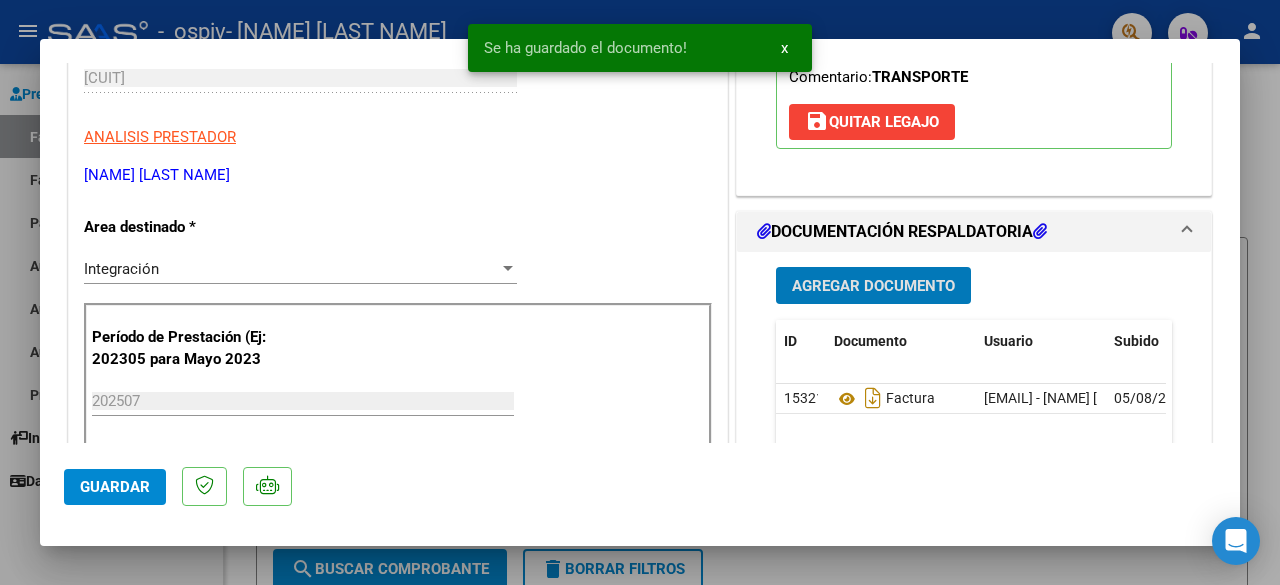 scroll, scrollTop: 400, scrollLeft: 0, axis: vertical 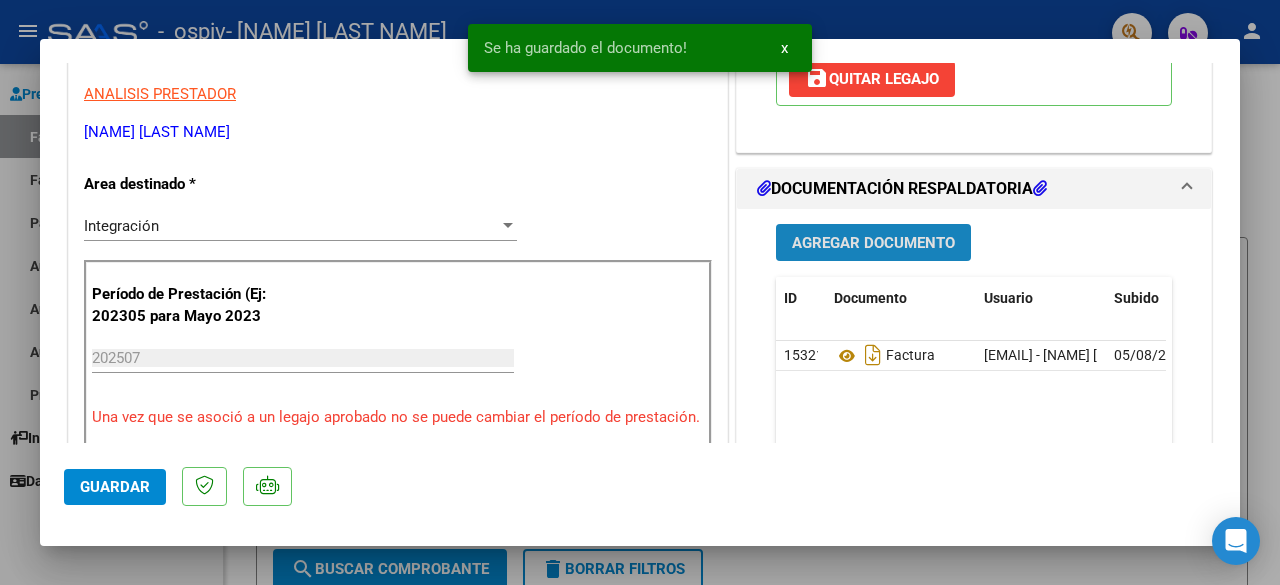 click on "Agregar Documento" at bounding box center (873, 243) 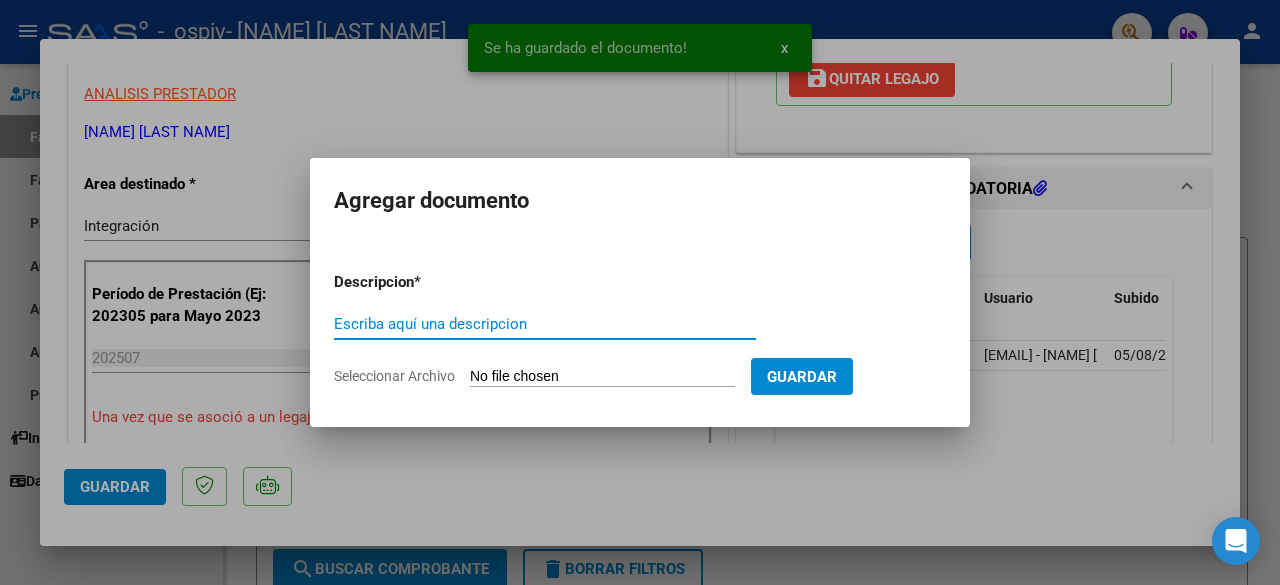 click on "Seleccionar Archivo" at bounding box center [602, 377] 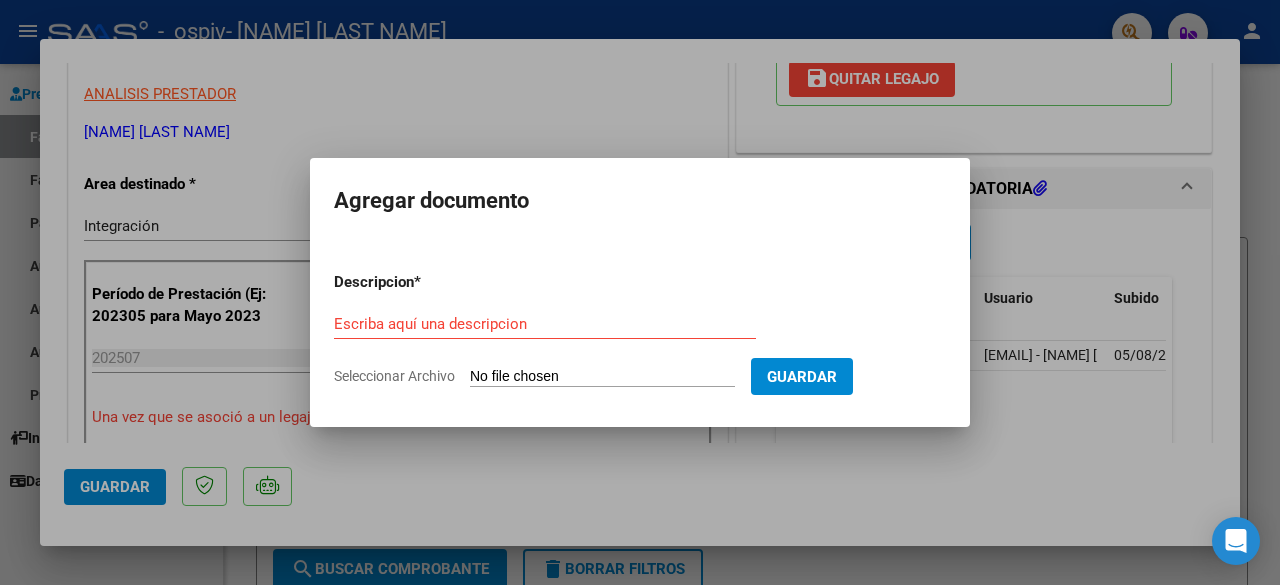 type on "C:\fakepath\AUTORIZACION.pdf" 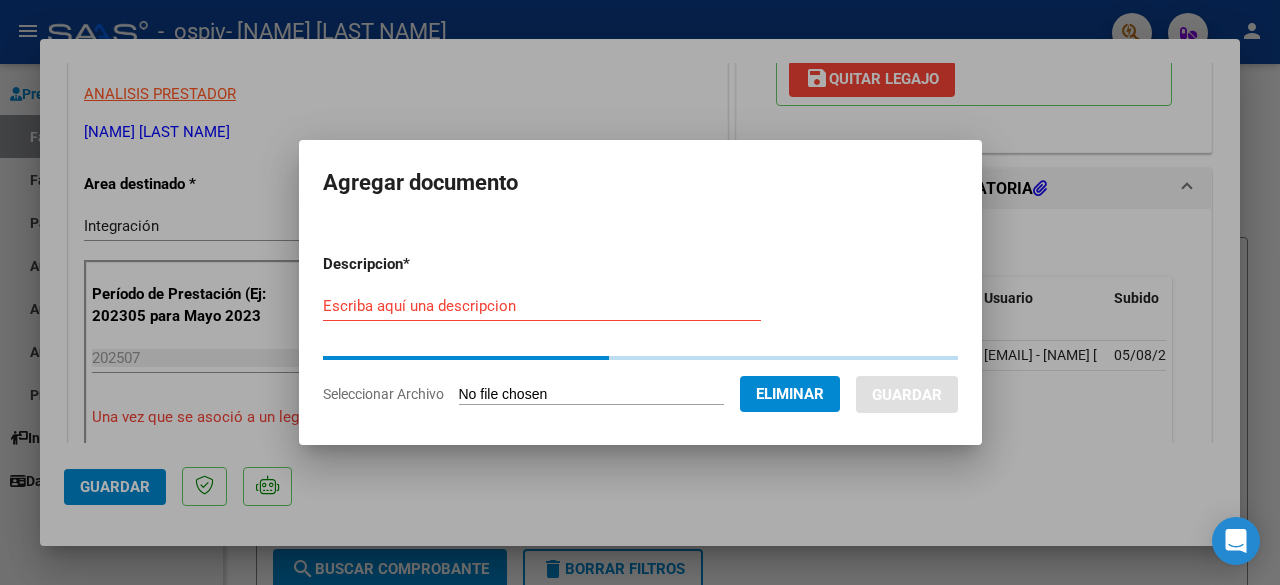 click on "Descripcion  *   Escriba aquí una descripcion  Seleccionar Archivo Eliminar Guardar" at bounding box center [640, 329] 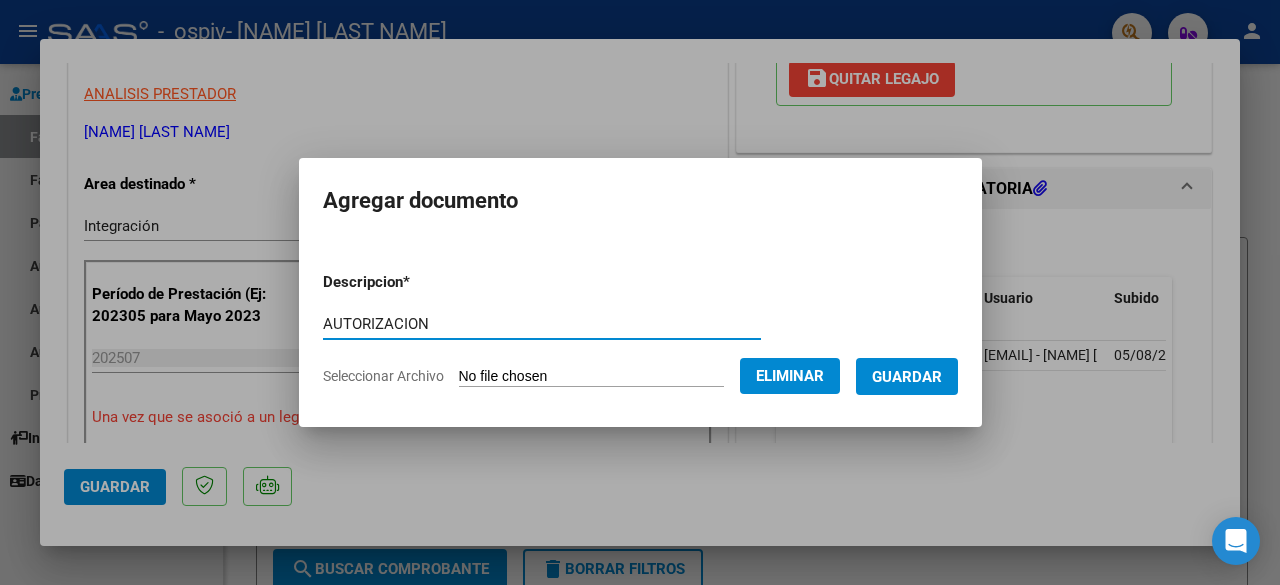 type on "AUTORIZACION" 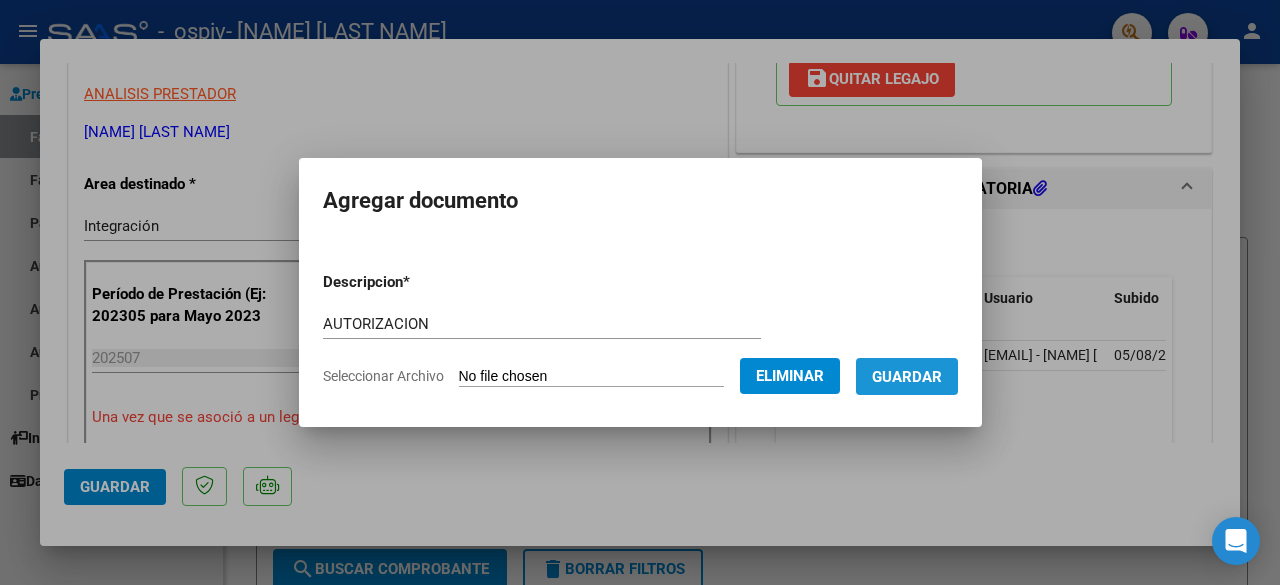 click on "Guardar" at bounding box center [907, 377] 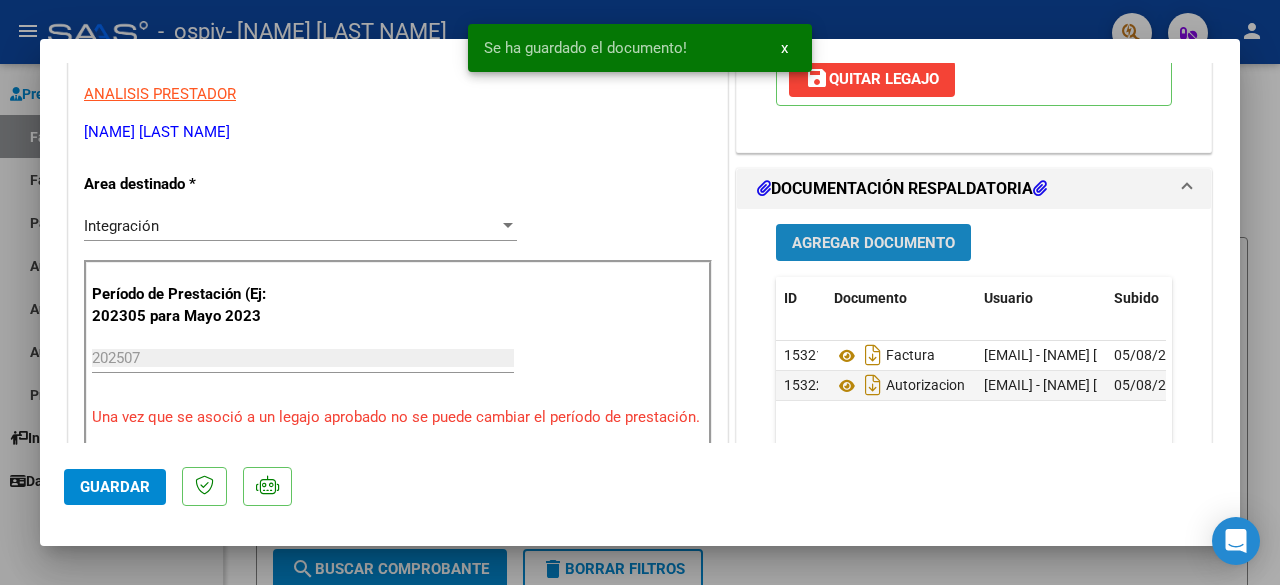 click on "Agregar Documento" at bounding box center [873, 243] 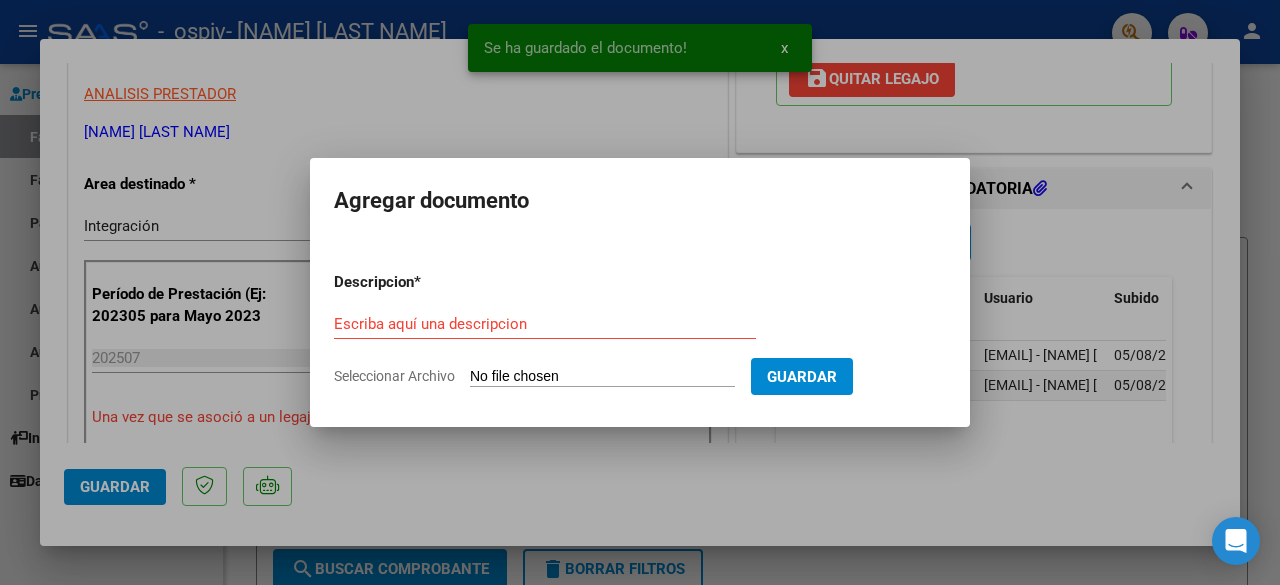 click on "Seleccionar Archivo" at bounding box center (602, 377) 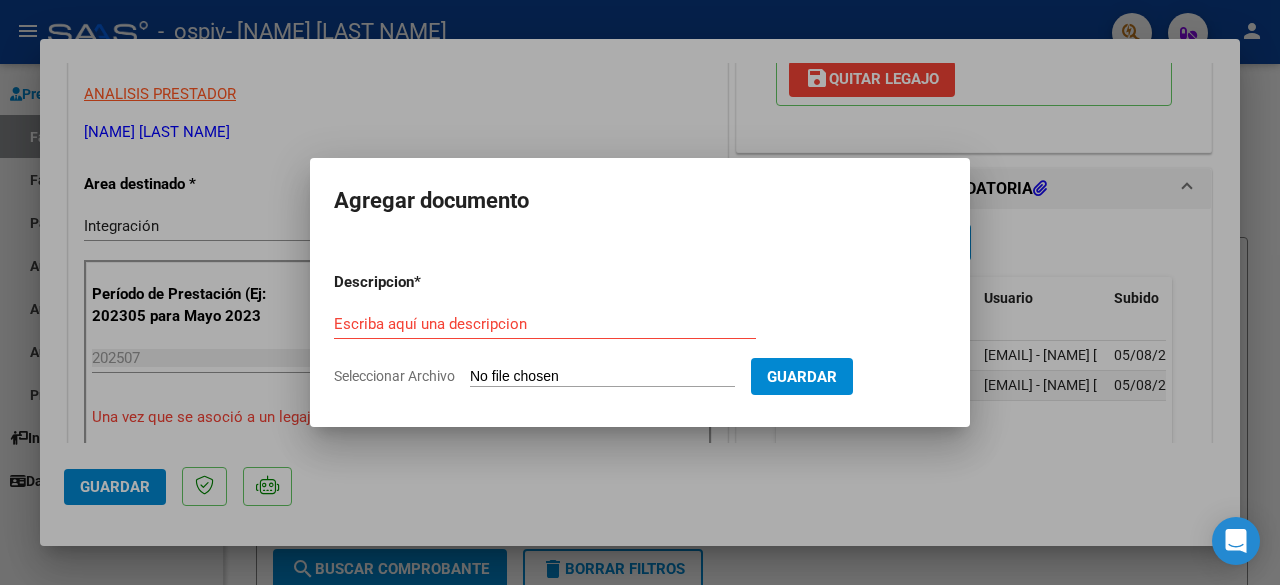 type on "C:\fakepath\CAR.jpeg" 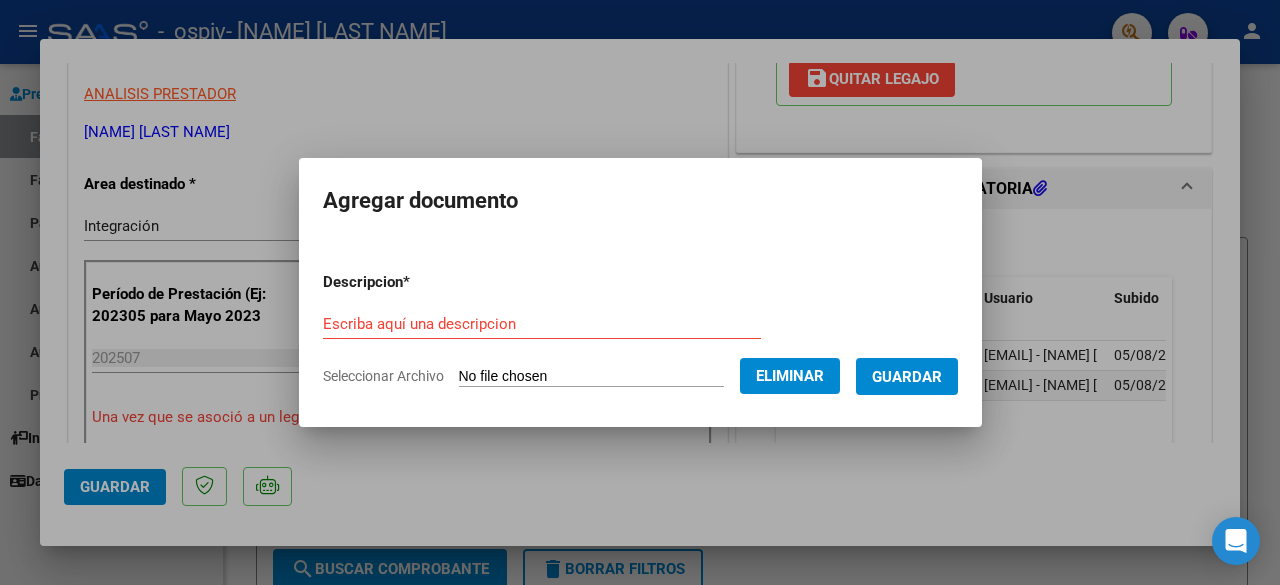 click on "Escriba aquí una descripcion" at bounding box center (542, 324) 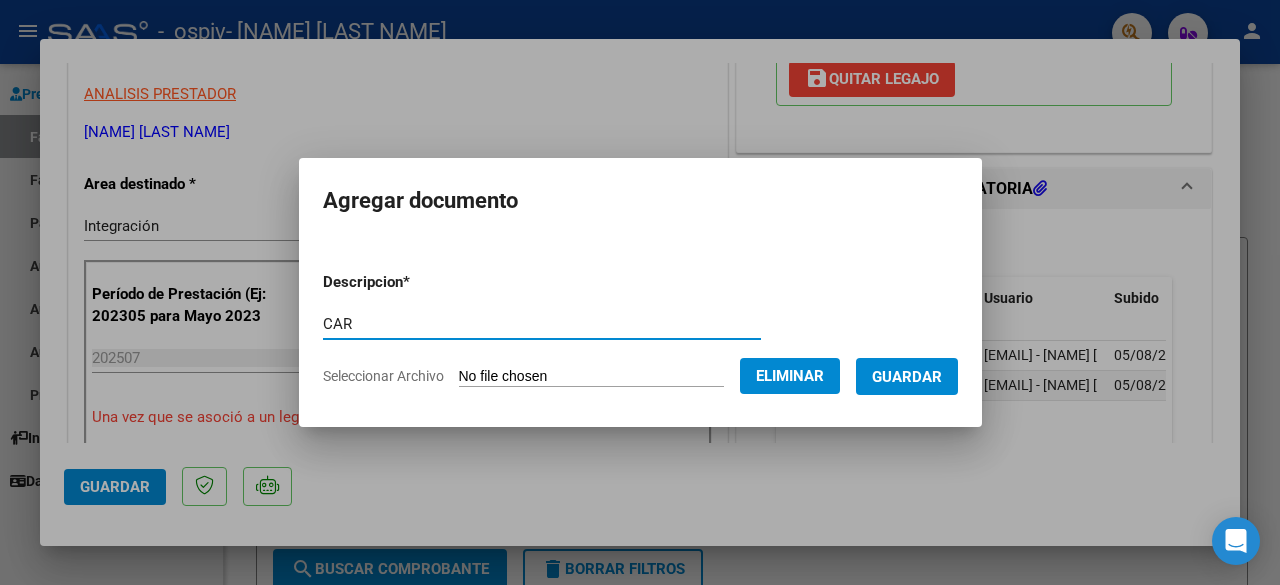 type on "CAR" 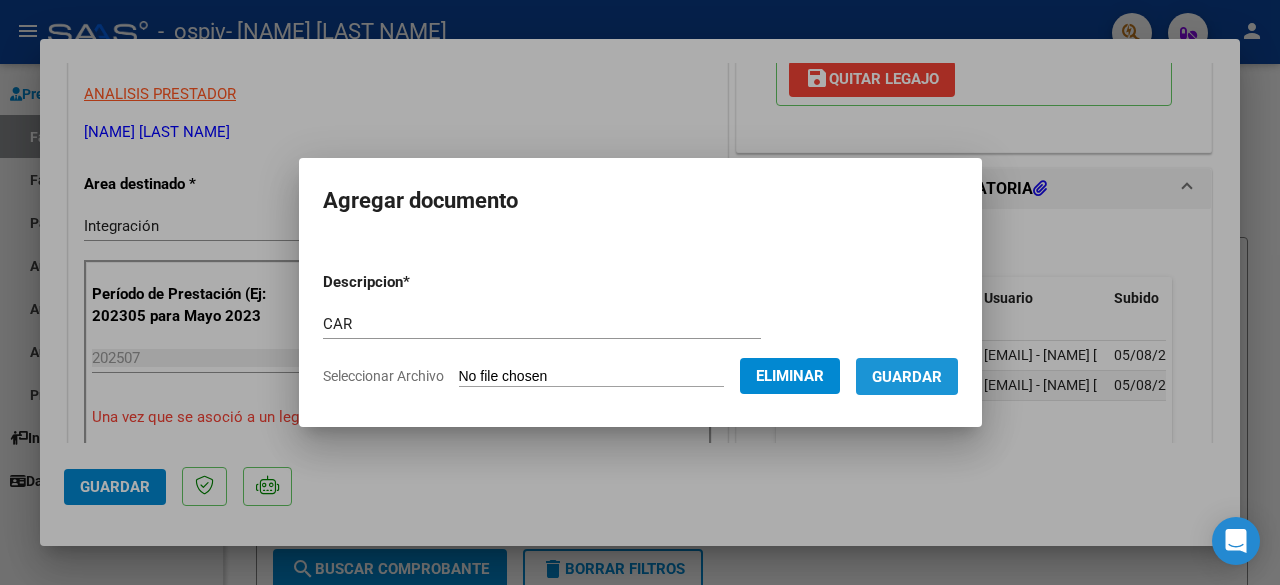 click on "Guardar" at bounding box center [907, 377] 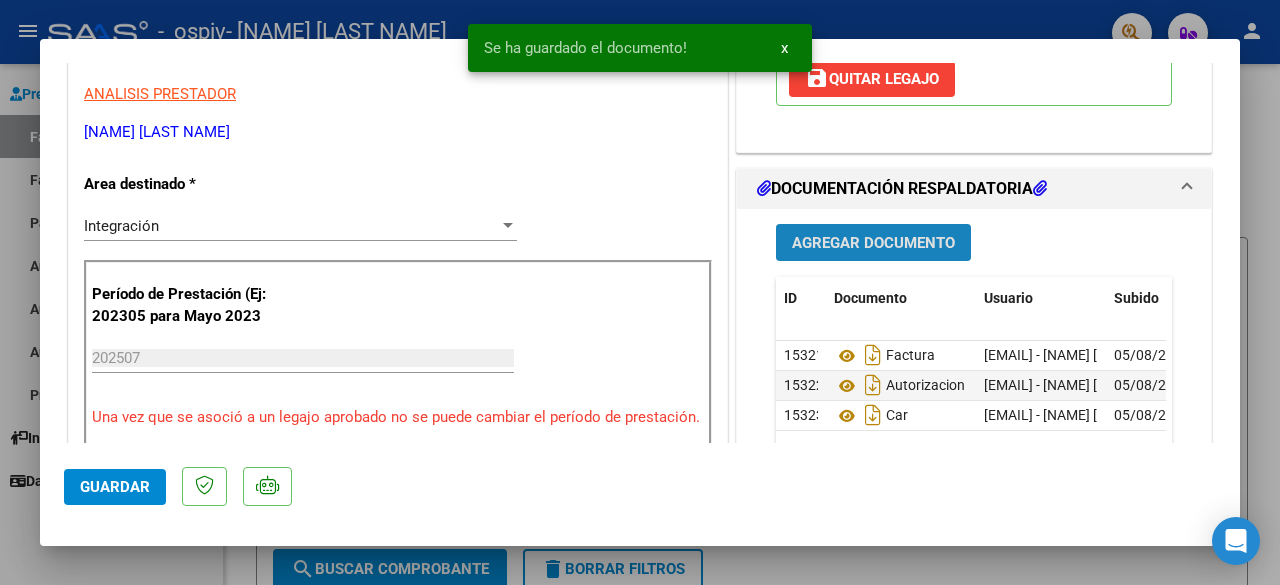 click on "Agregar Documento" at bounding box center (873, 243) 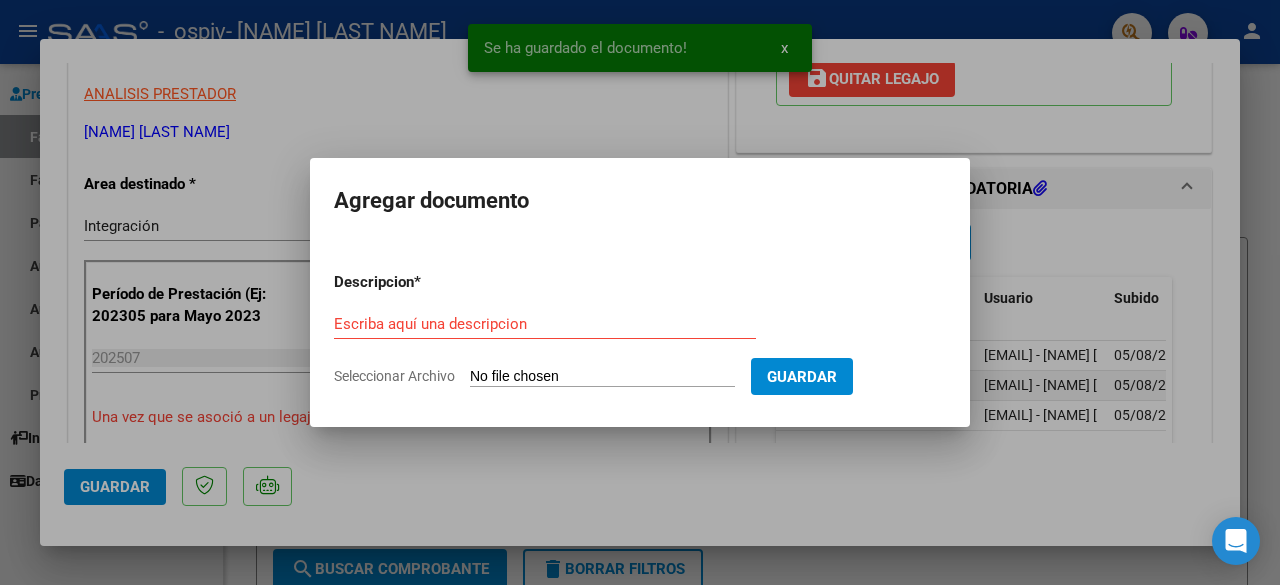 click on "Seleccionar Archivo" at bounding box center [602, 377] 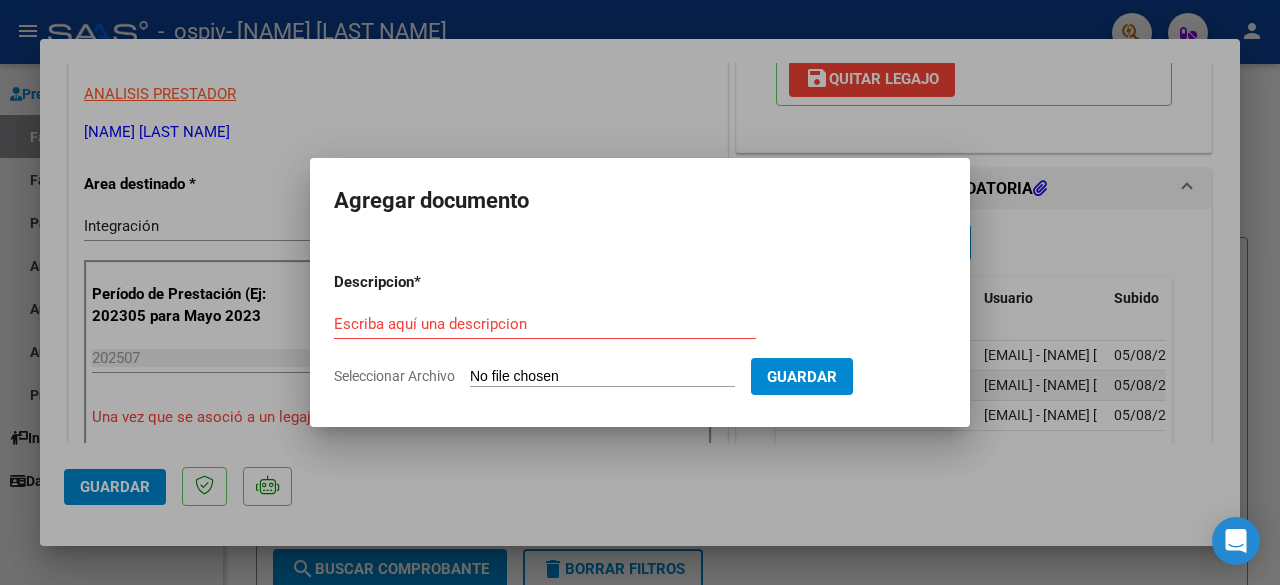 type on "C:\fakepath\[NAME] [LAST NAME] [DATE] [LAST NAME].pdf" 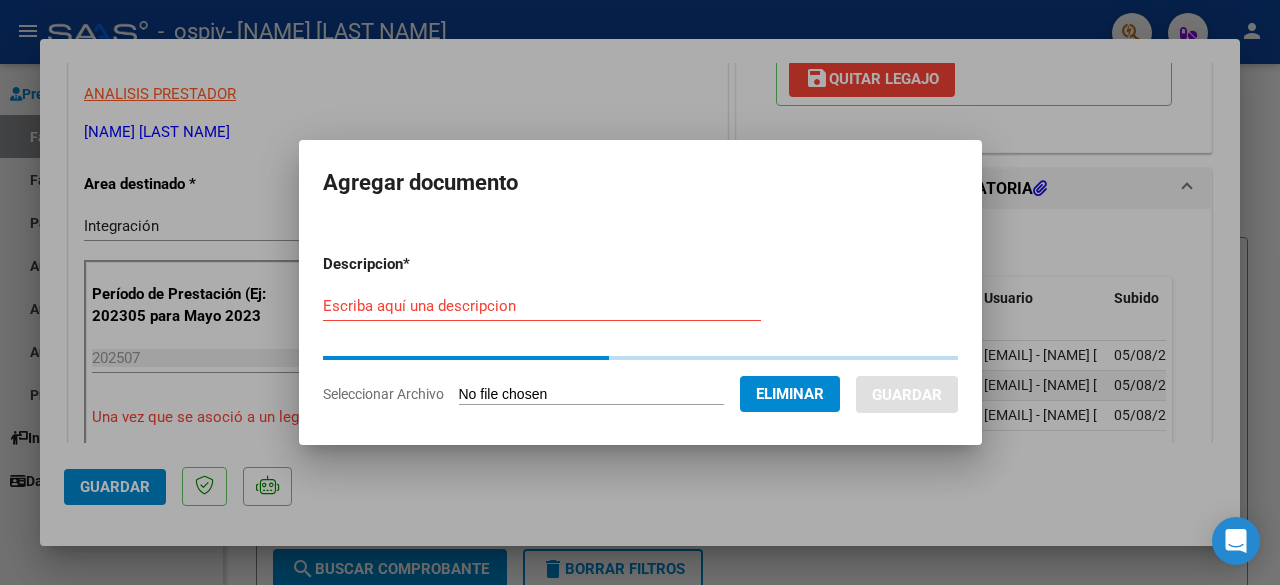 click on "Escriba aquí una descripcion" at bounding box center (542, 306) 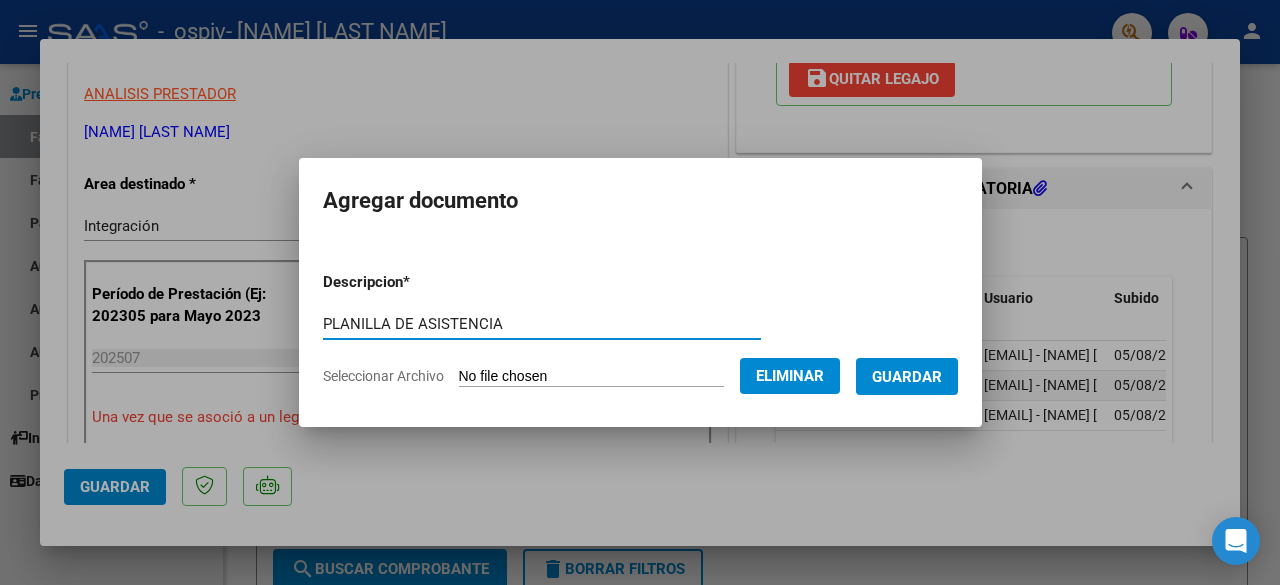 type on "PLANILLA DE ASISTENCIA" 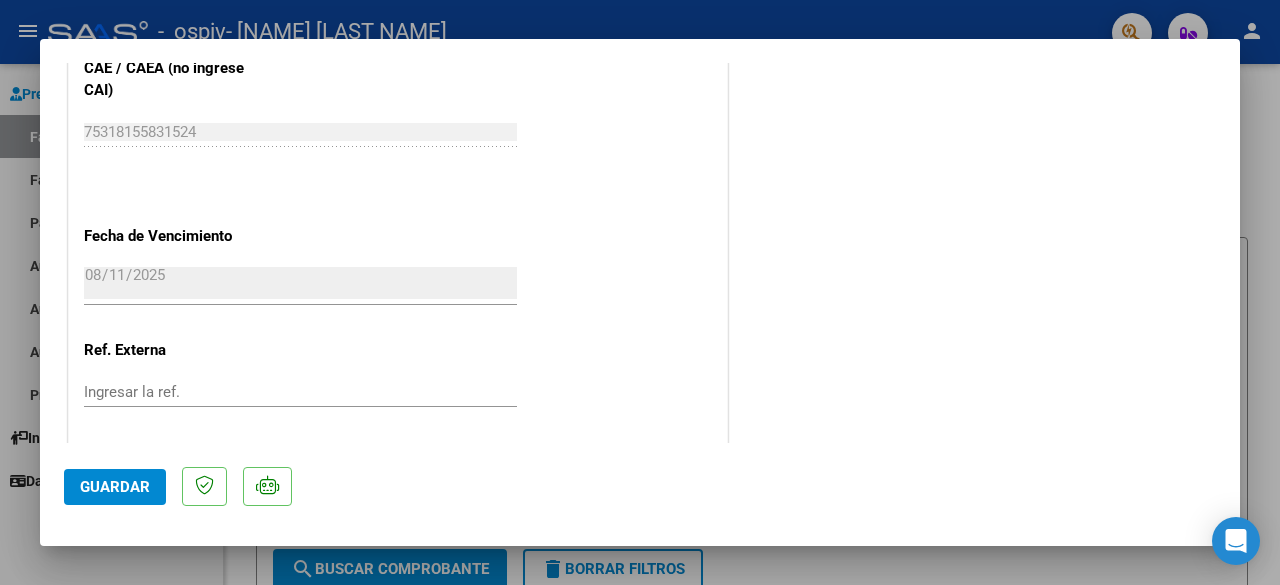 scroll, scrollTop: 1428, scrollLeft: 0, axis: vertical 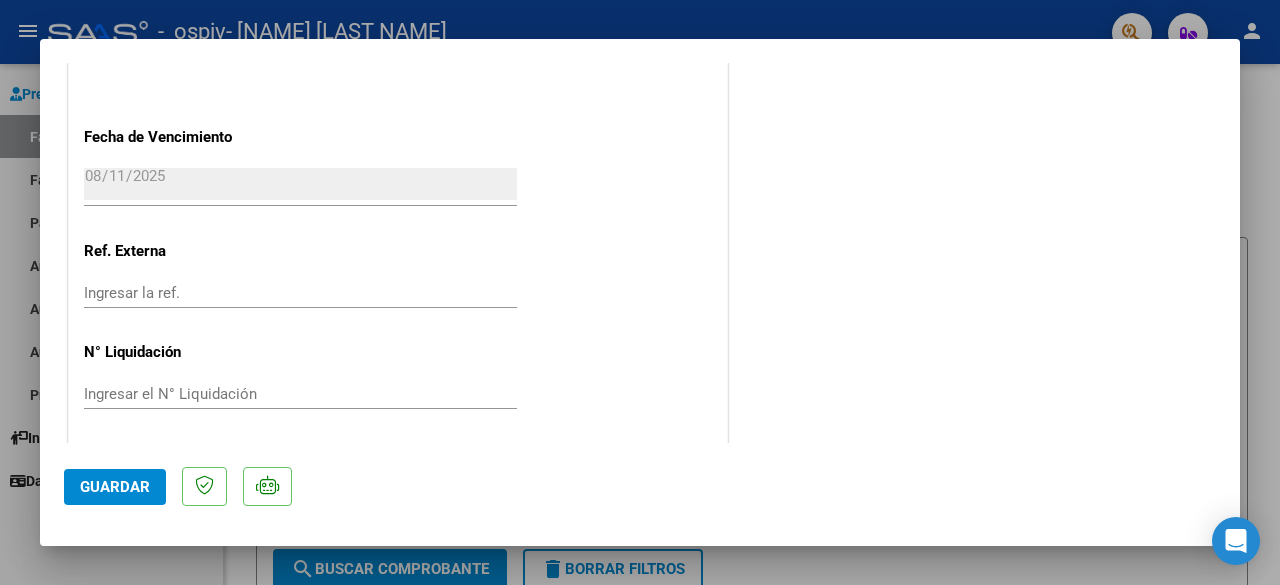 click on "Guardar" 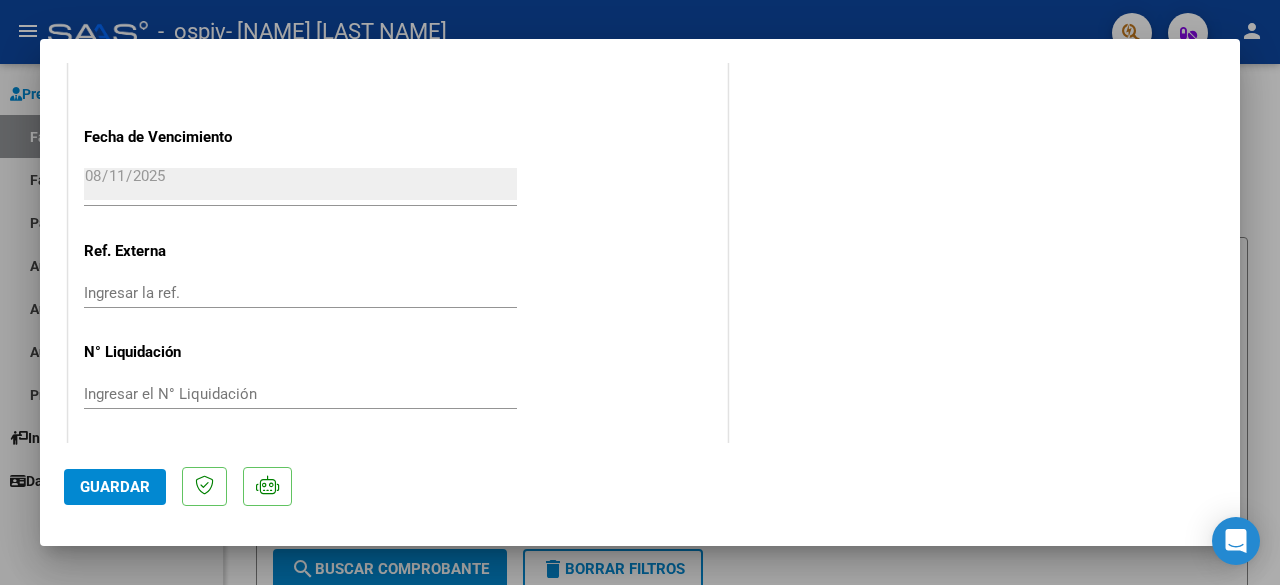 click on "COMPROBANTE VER COMPROBANTE       ESTADO:   Recibida. En proceso de confirmacion/aceptac por la OS.     El comprobante fue leído exitosamente.  DATOS DEL COMPROBANTE CUIT  *   [CUIT] Ingresar CUIT  ANALISIS PRESTADOR  [NAME] [LAST NAME] ARCA Padrón  Area destinado * Integración Seleccionar Area Período de Prestación (Ej: 202305 para Mayo 2023    [DATE] Ingrese el Período de Prestación como indica el ejemplo   Una vez que se asoció a un legajo aprobado no se puede cambiar el período de prestación.   Comprobante Tipo * Factura B Seleccionar Tipo Punto de Venta  *   [NUMBER] Ingresar el Nro.  Número  *   [NUMBER] Ingresar el Nro.  Monto  *   $ 760.631,04 Ingresar el monto  Fecha del Cpbt.  *   [DATE] Ingresar la fecha  CAE / CAEA (no ingrese CAI)    [NUMBER] Ingresar el CAE o CAEA (no ingrese CAI)  Fecha de Vencimiento    [DATE] Ingresar la fecha  Ref. Externa    Ingresar la ref.  N° Liquidación    Ingresar el N° Liquidación  COMENTARIOS Comentarios del Prestador / Gerenciador:   NO" at bounding box center (640, 292) 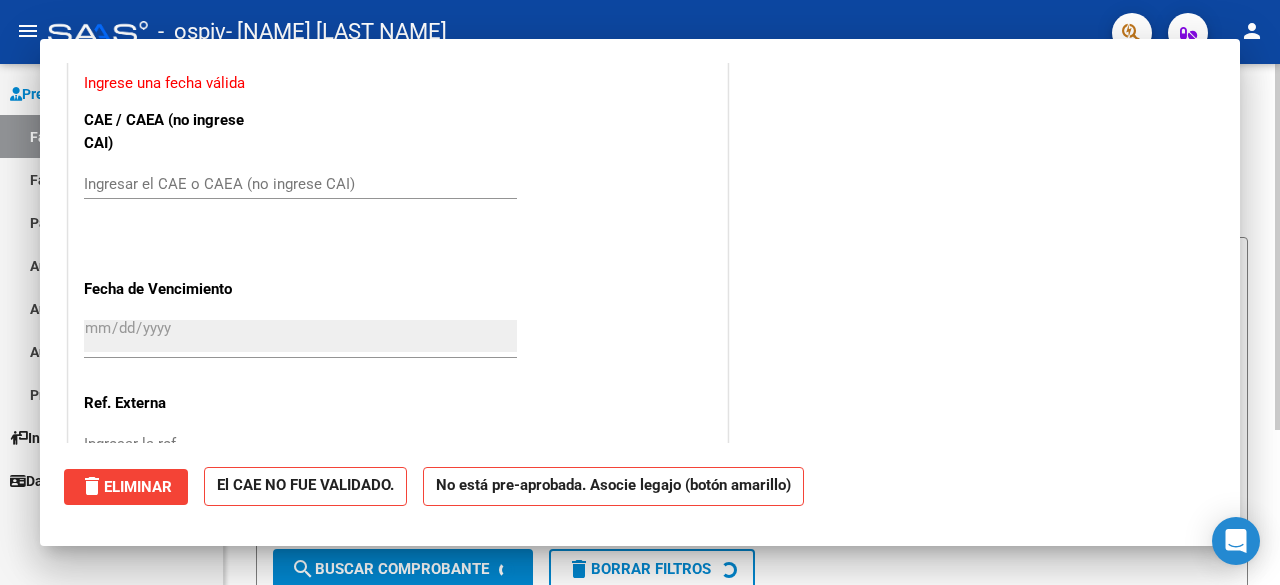 scroll, scrollTop: 0, scrollLeft: 0, axis: both 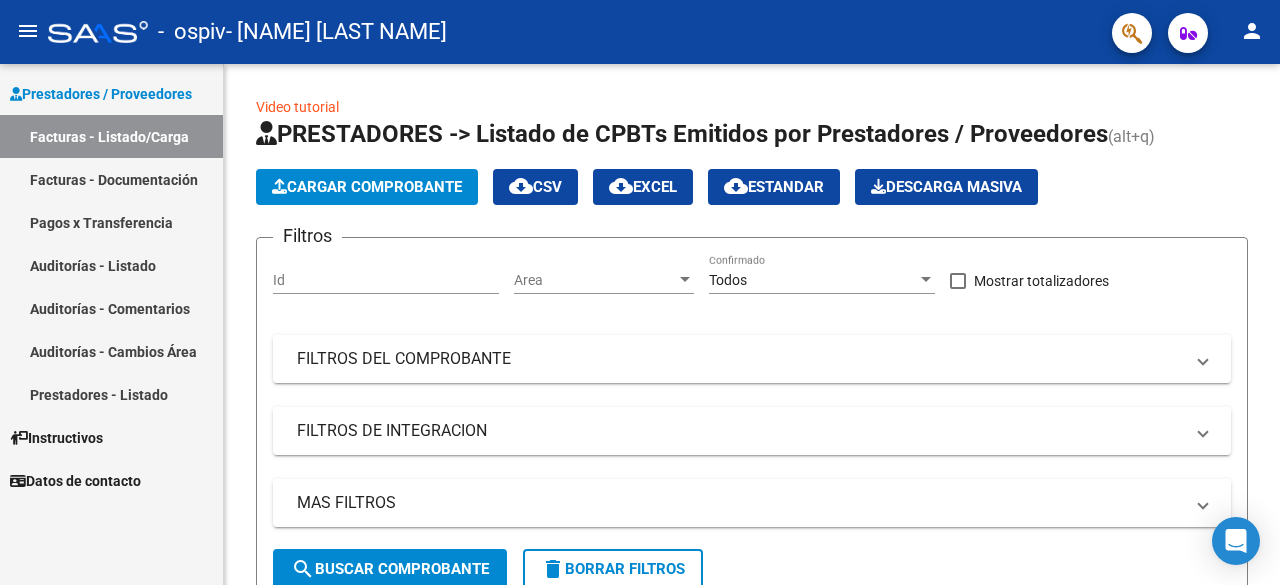 click on "Facturas - Documentación" at bounding box center [111, 179] 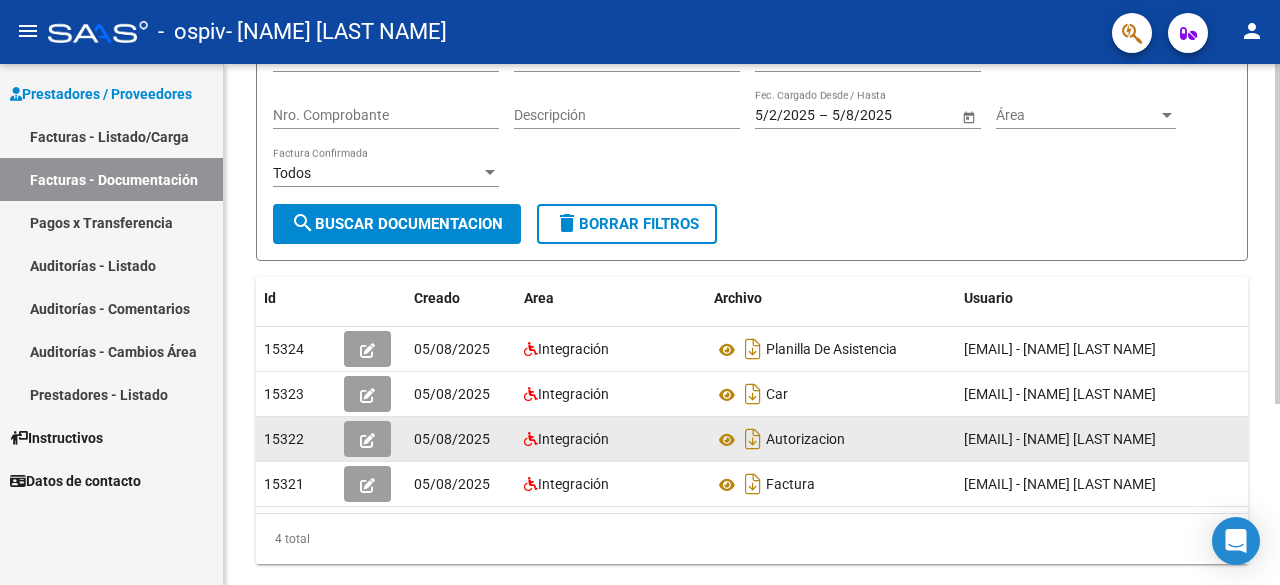 scroll, scrollTop: 277, scrollLeft: 0, axis: vertical 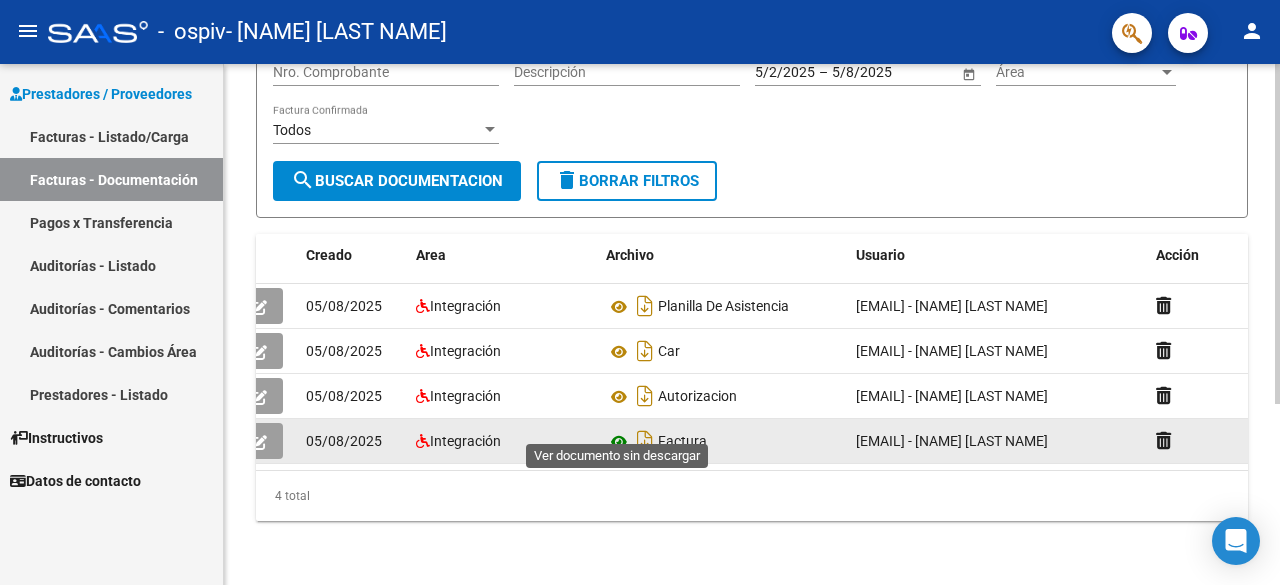 click 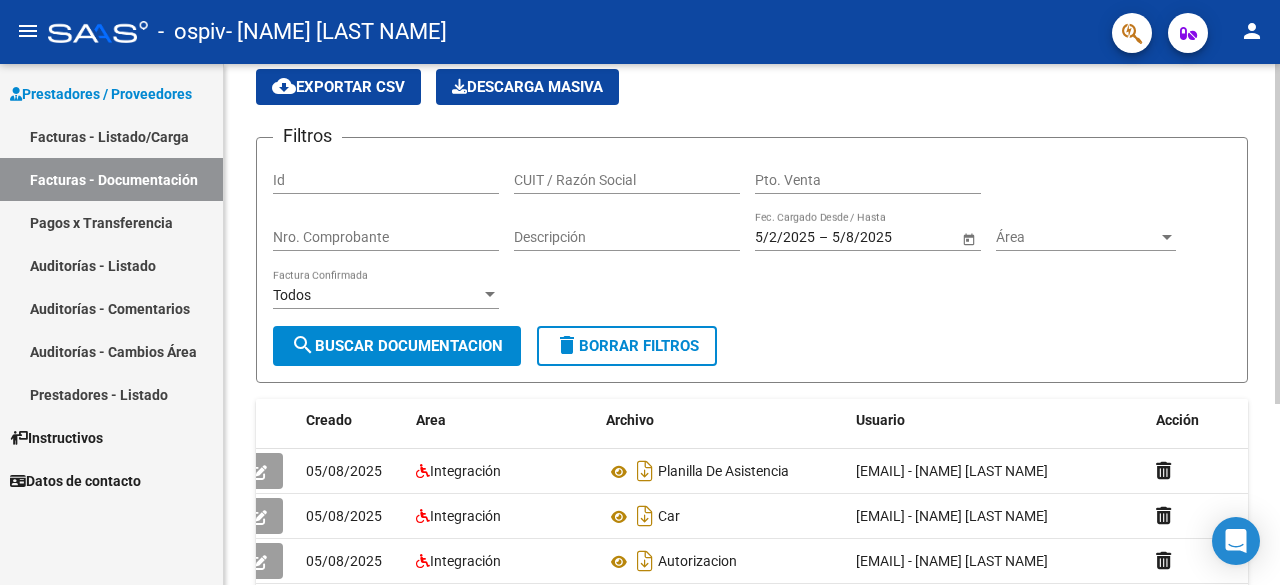scroll, scrollTop: 0, scrollLeft: 0, axis: both 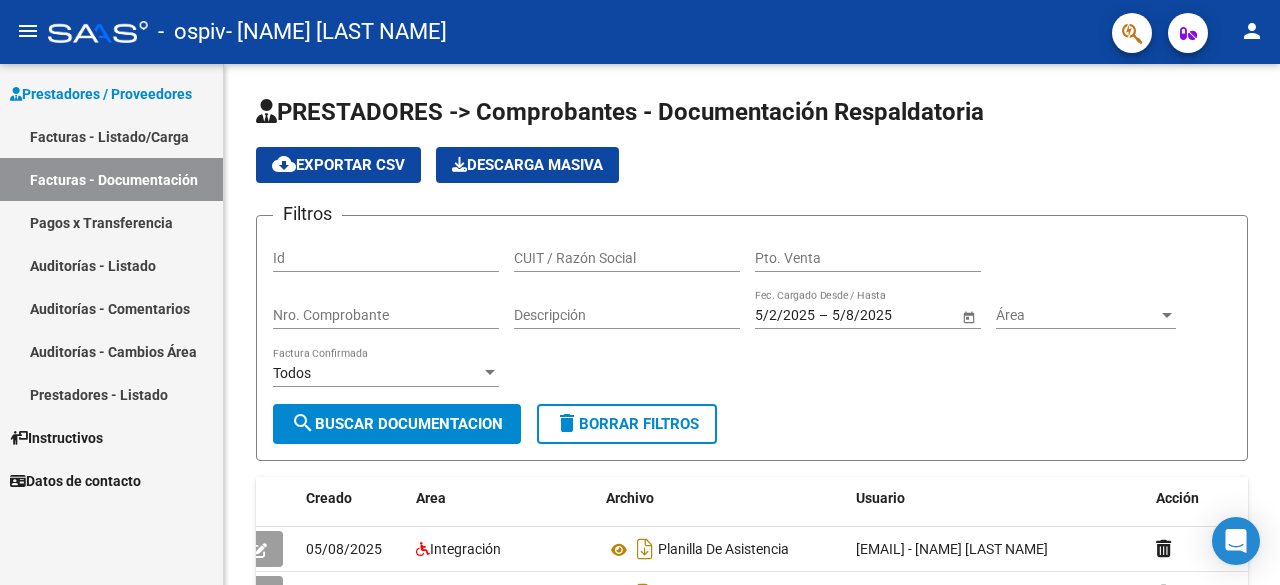 click on "Prestadores / Proveedores" at bounding box center [101, 94] 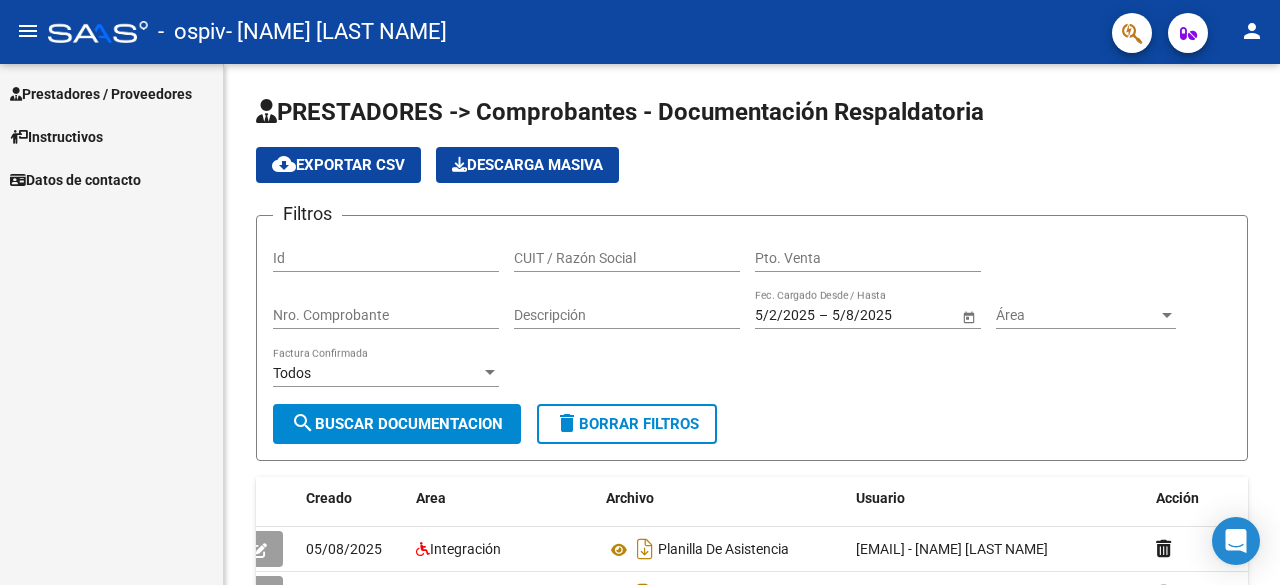 click on "Prestadores / Proveedores" at bounding box center [101, 94] 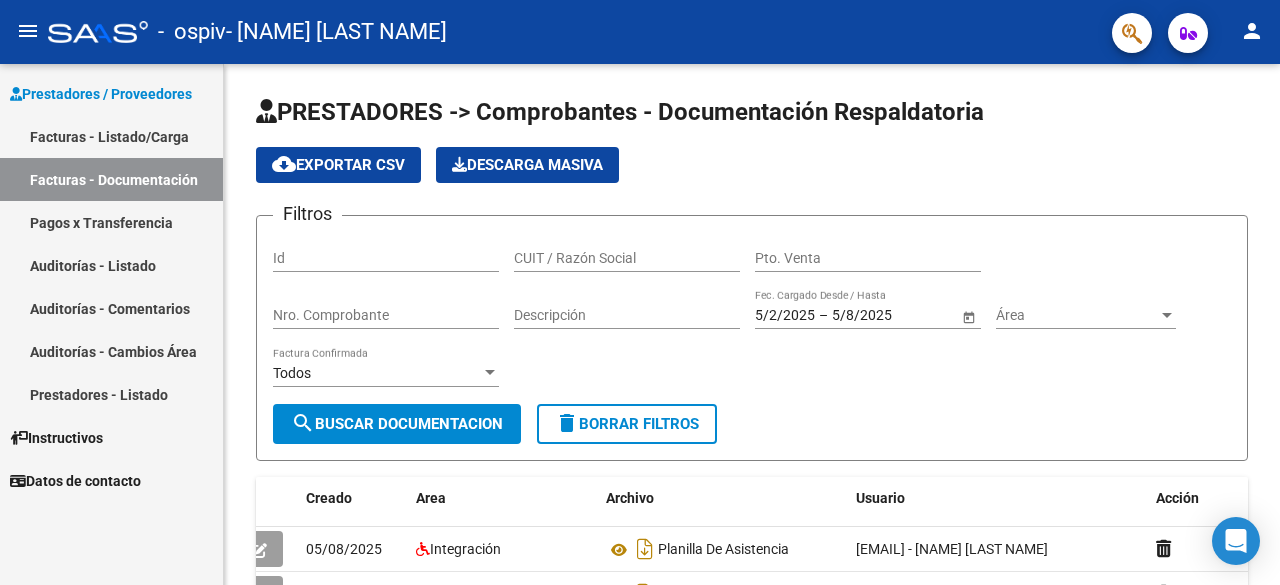 click on "Facturas - Listado/Carga" at bounding box center (111, 136) 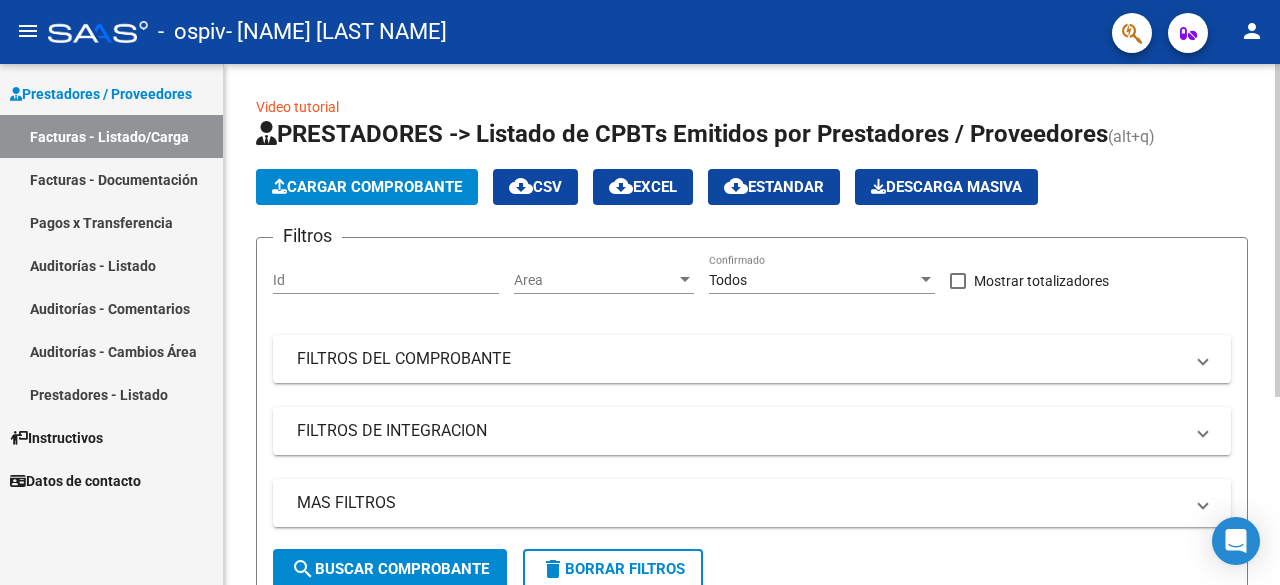 click on "Cargar Comprobante" 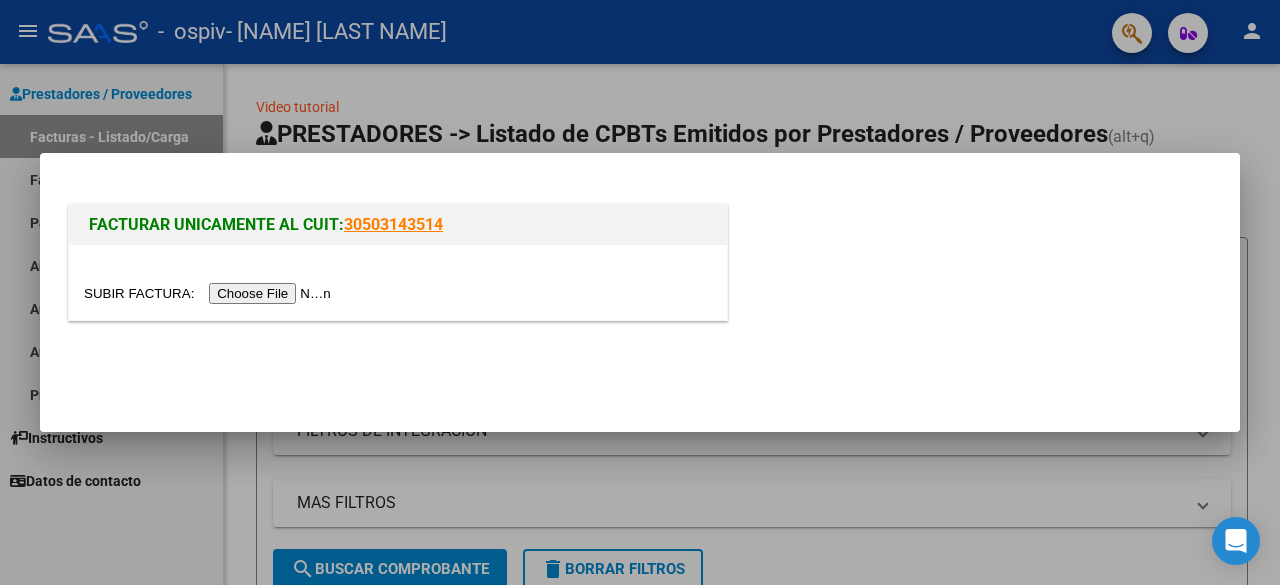click at bounding box center [640, 292] 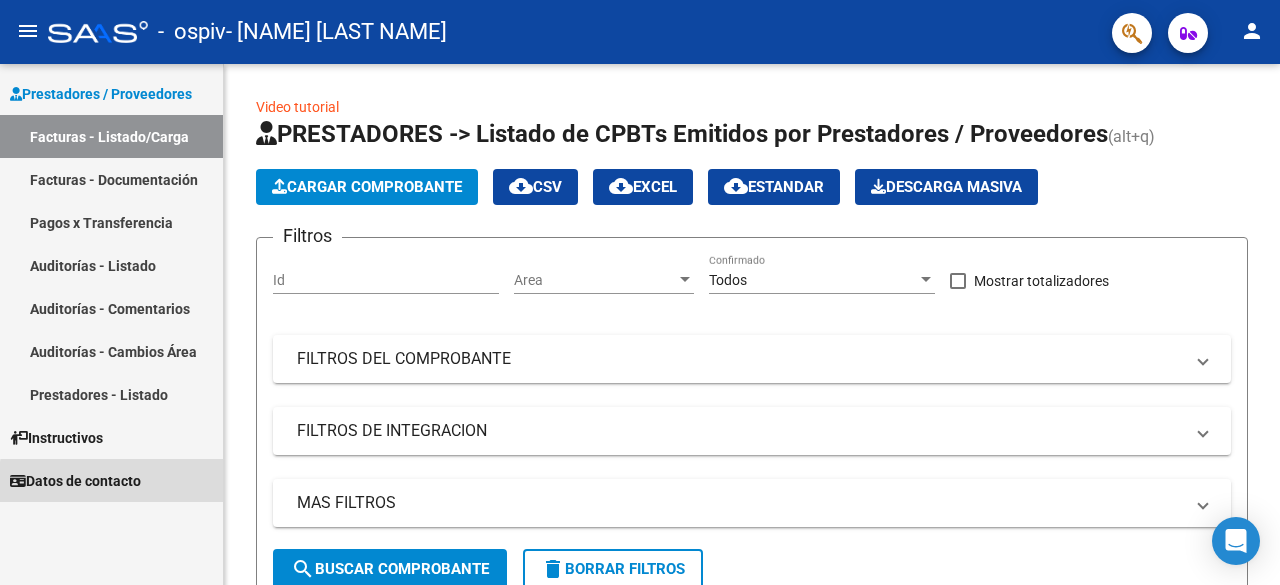 click on "Datos de contacto" at bounding box center (75, 481) 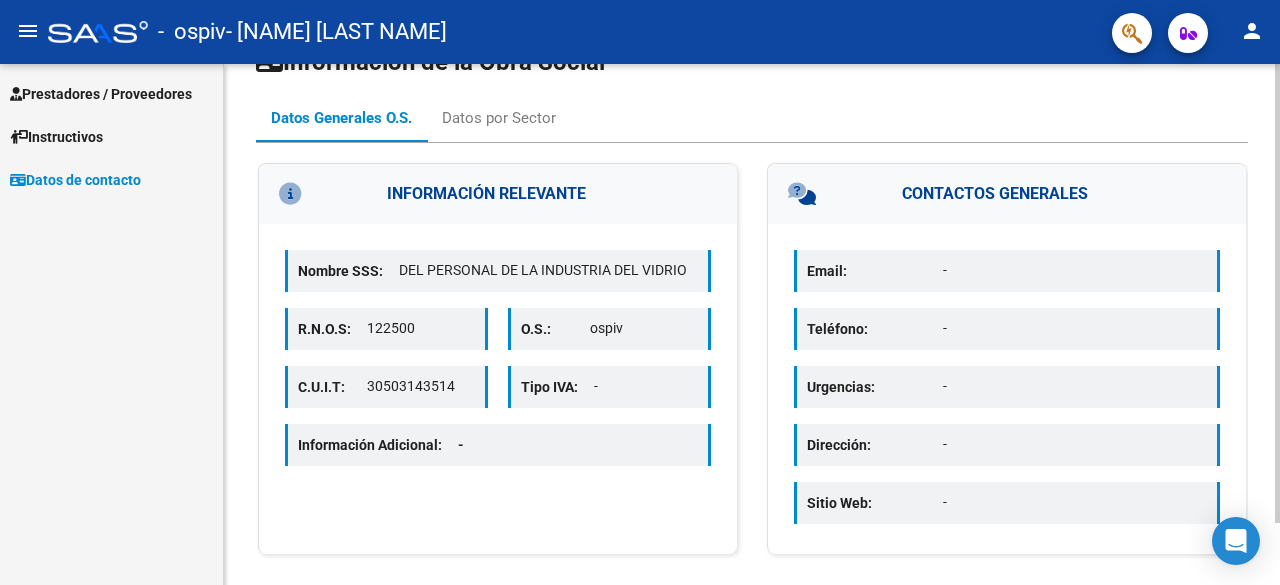 scroll, scrollTop: 71, scrollLeft: 0, axis: vertical 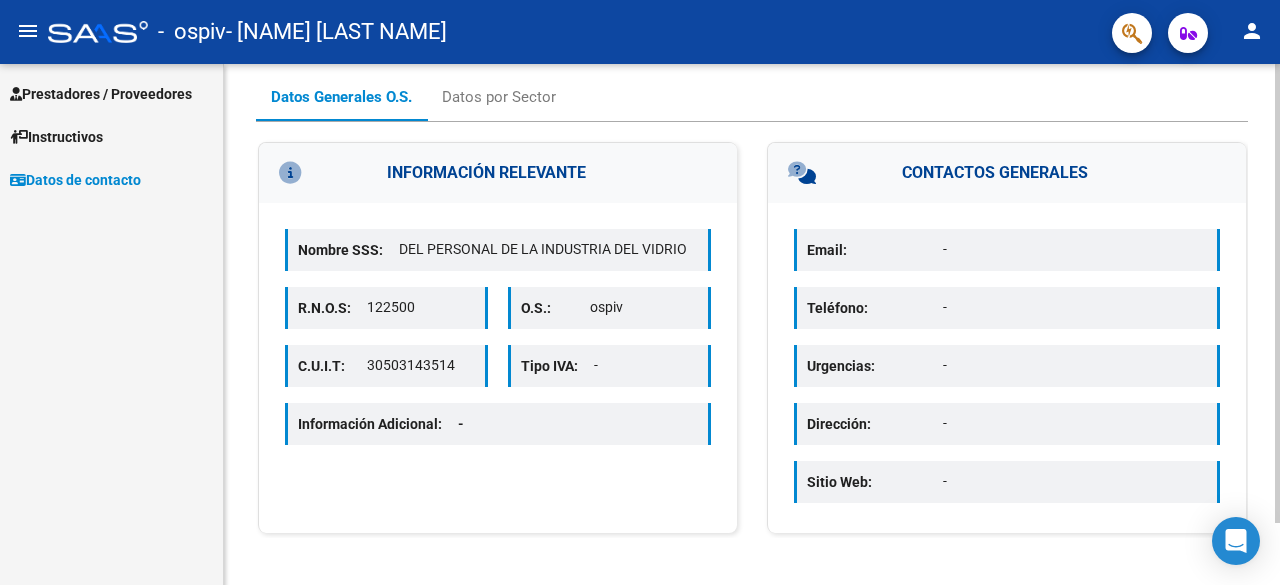 click on "Email:" at bounding box center (875, 250) 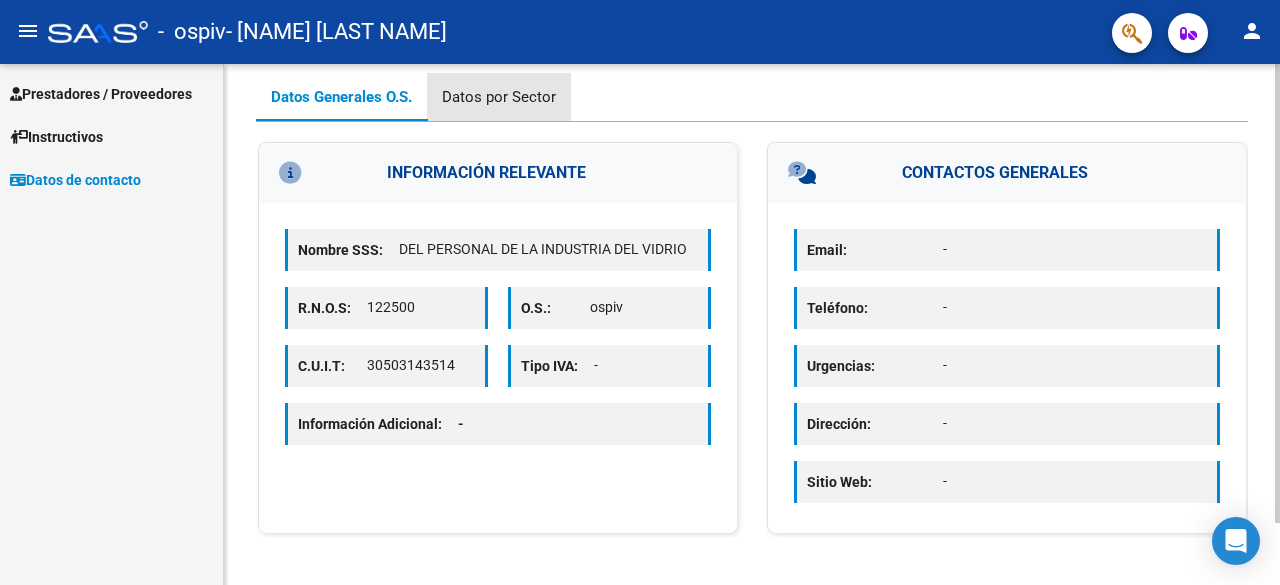 click on "Datos por Sector" at bounding box center [499, 97] 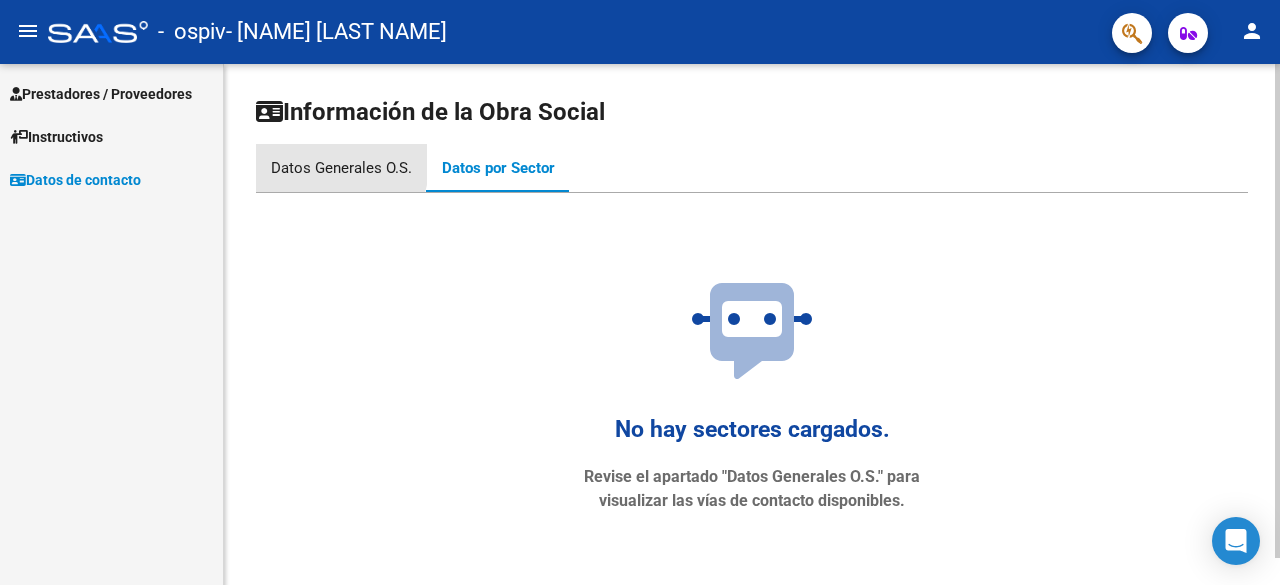 click on "Datos Generales O.S." at bounding box center [341, 168] 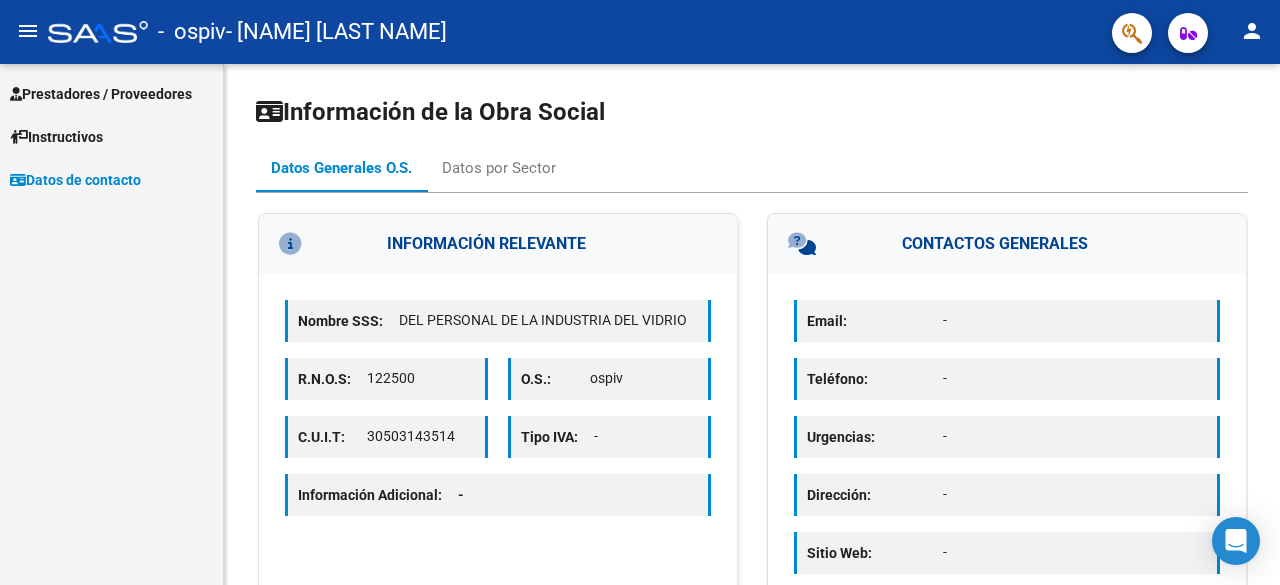 click on "menu" 